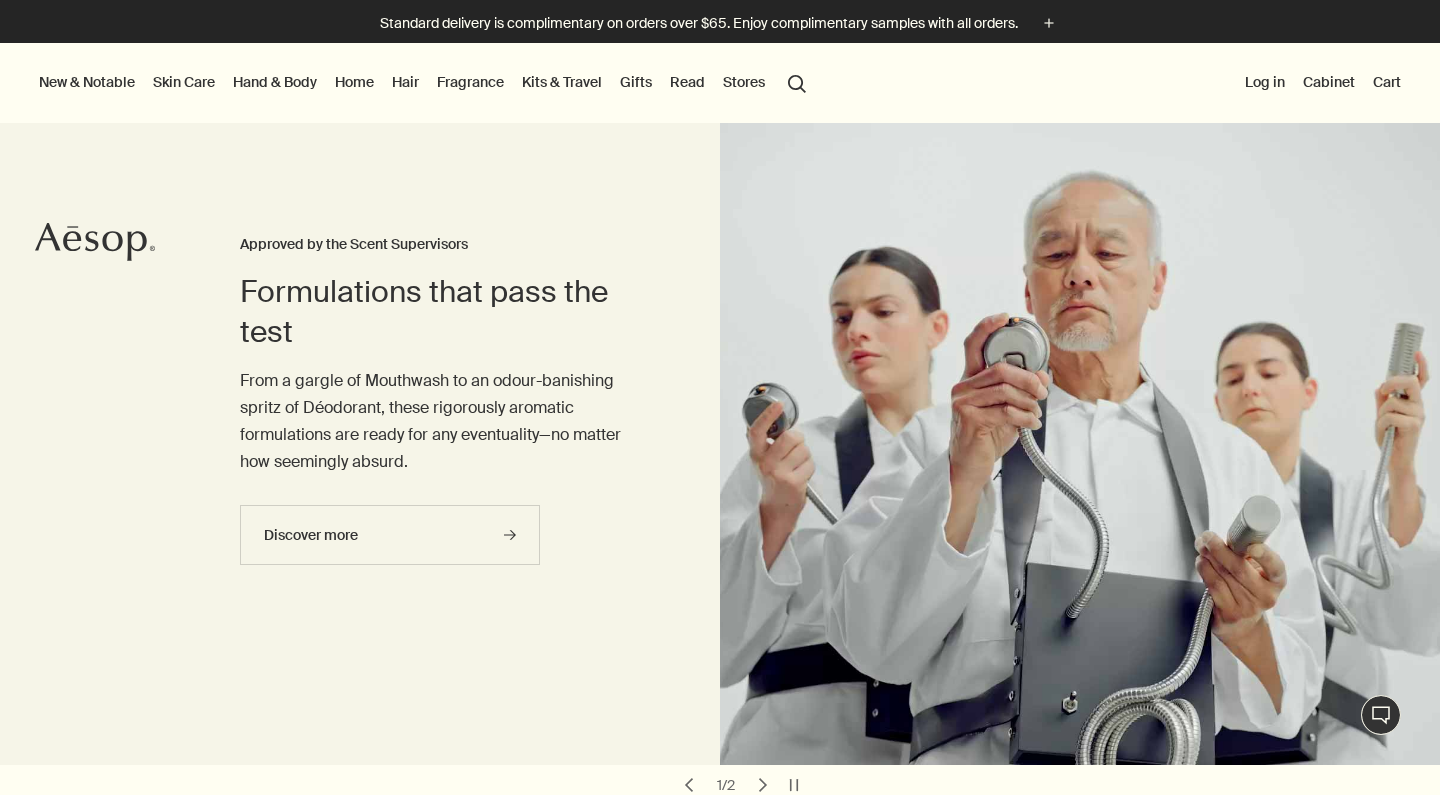 scroll, scrollTop: 0, scrollLeft: 0, axis: both 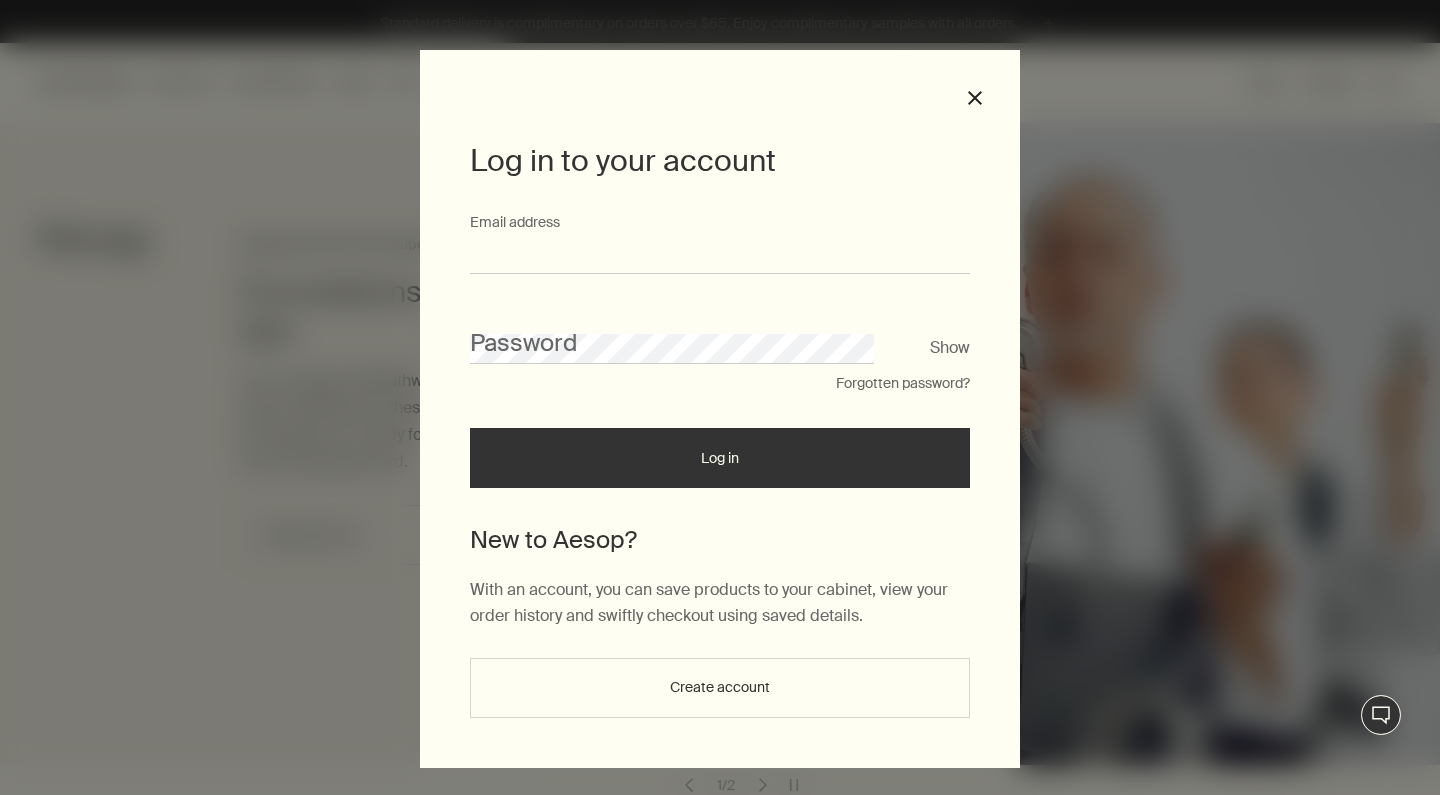 type on "**********" 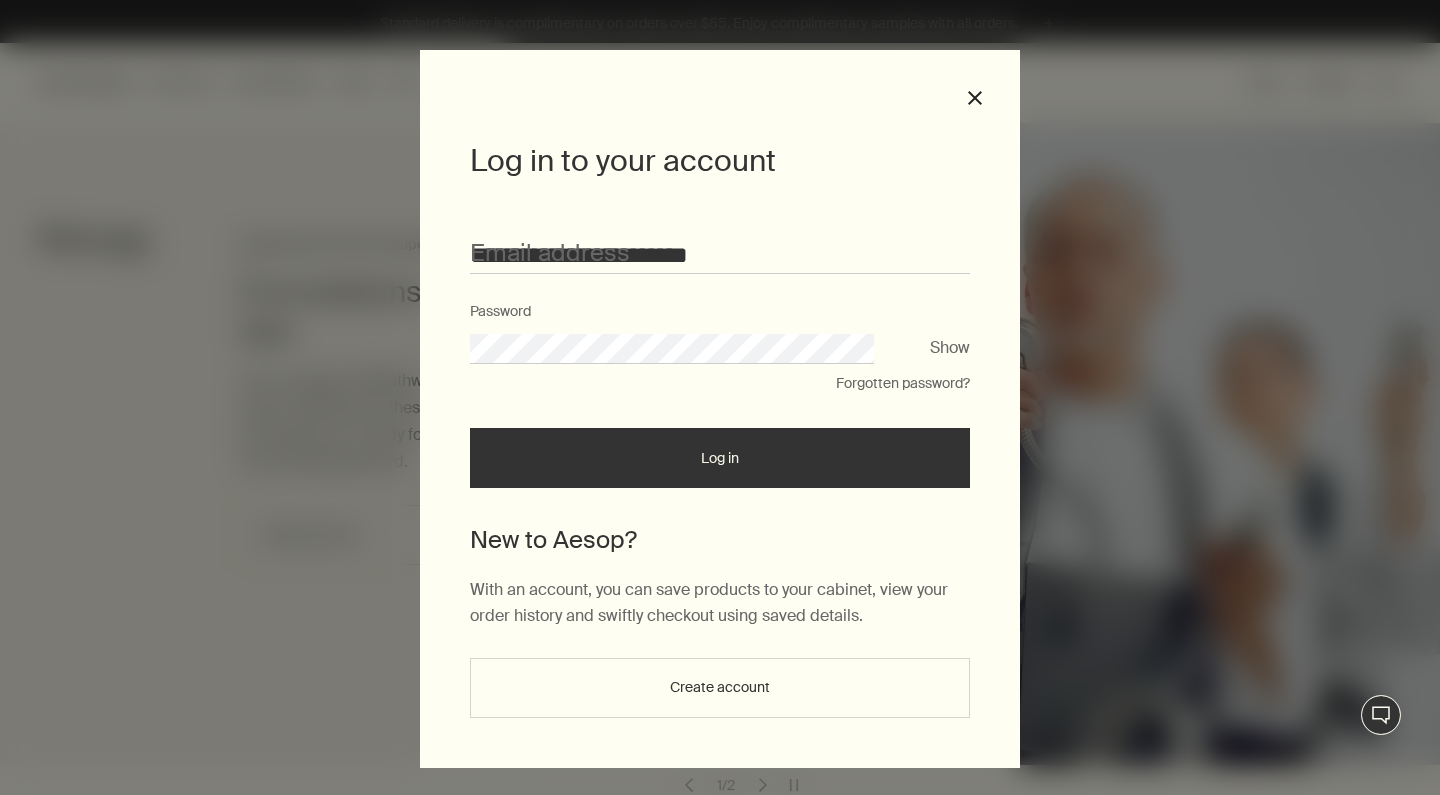 click on "Log in" at bounding box center (720, 458) 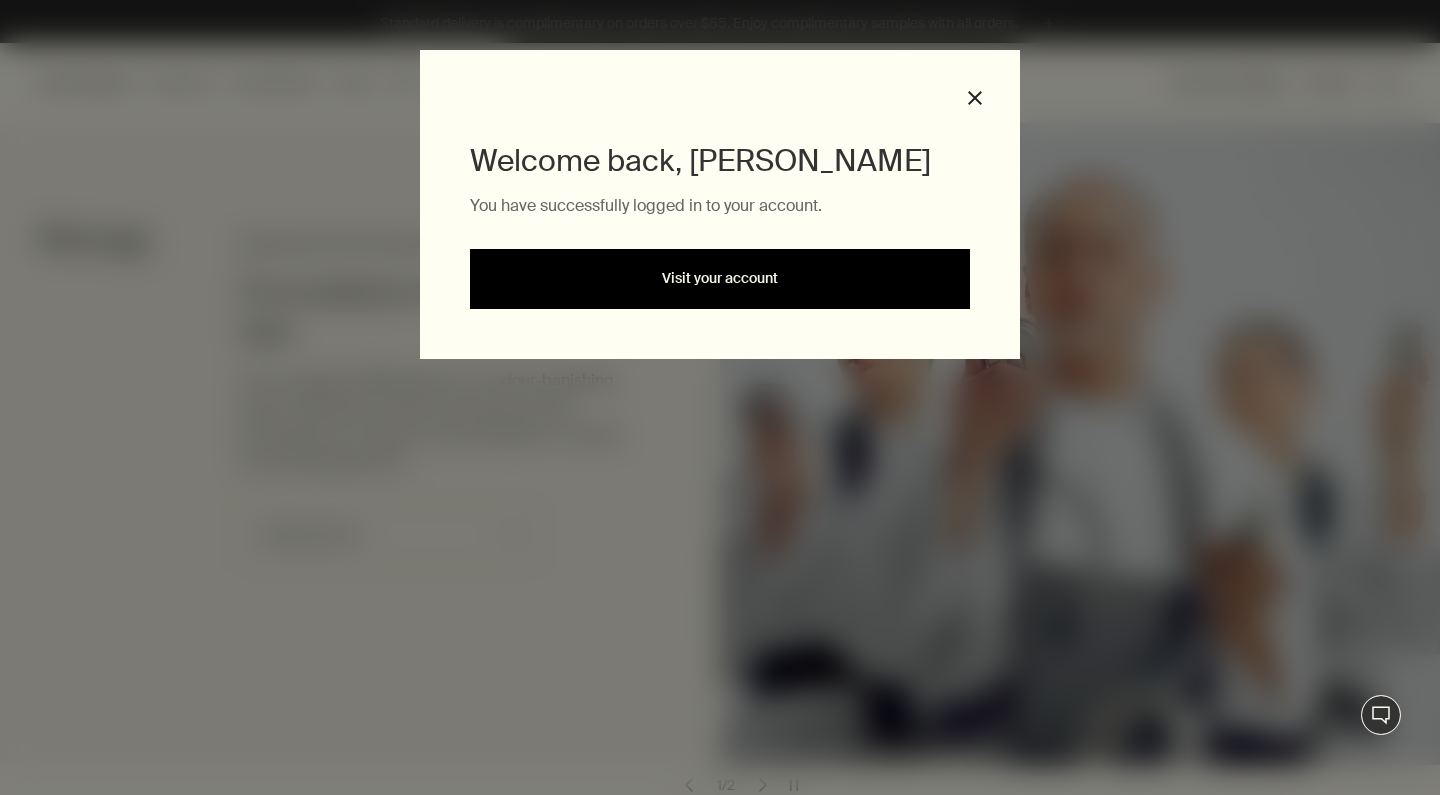 click on "Visit your account" at bounding box center (720, 279) 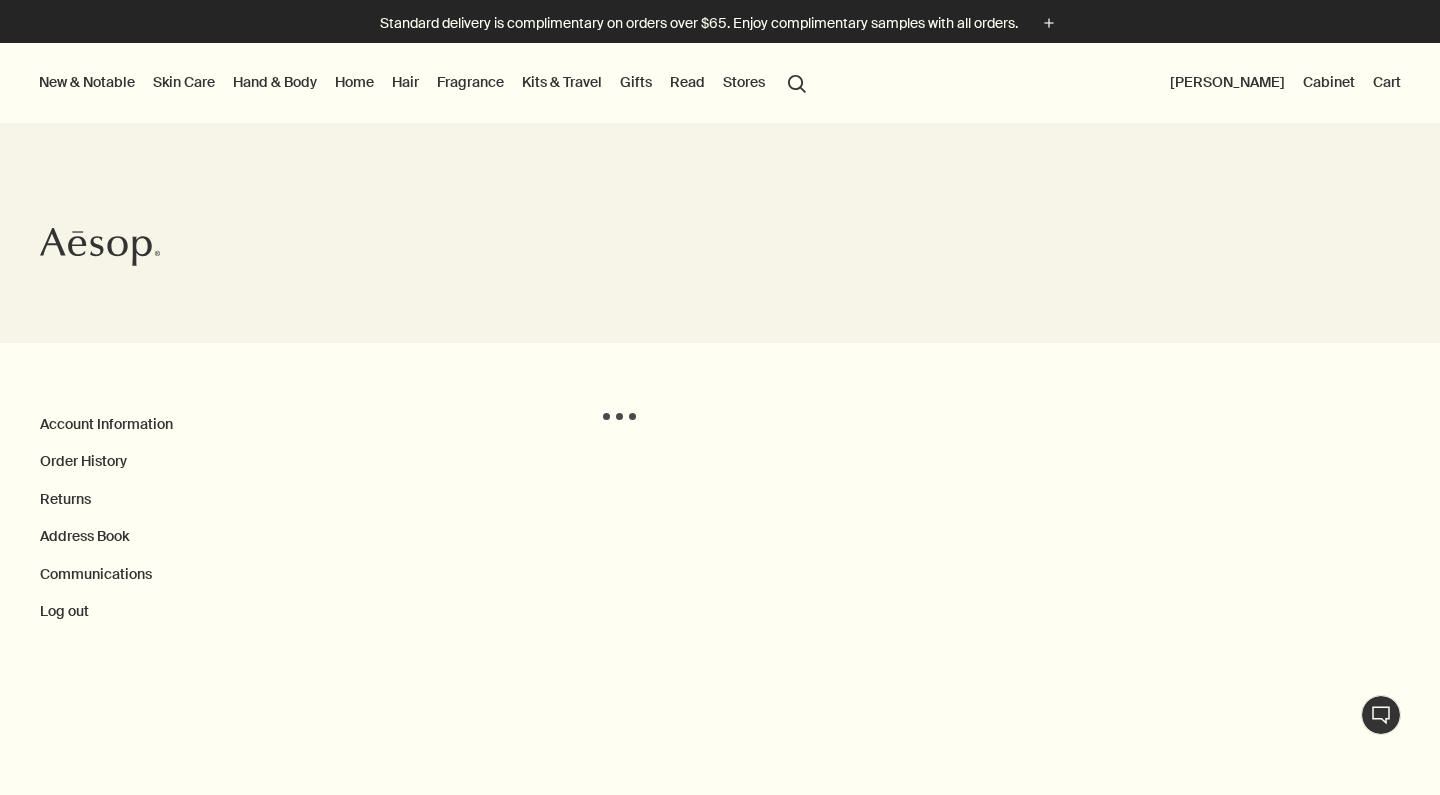 scroll, scrollTop: 0, scrollLeft: 0, axis: both 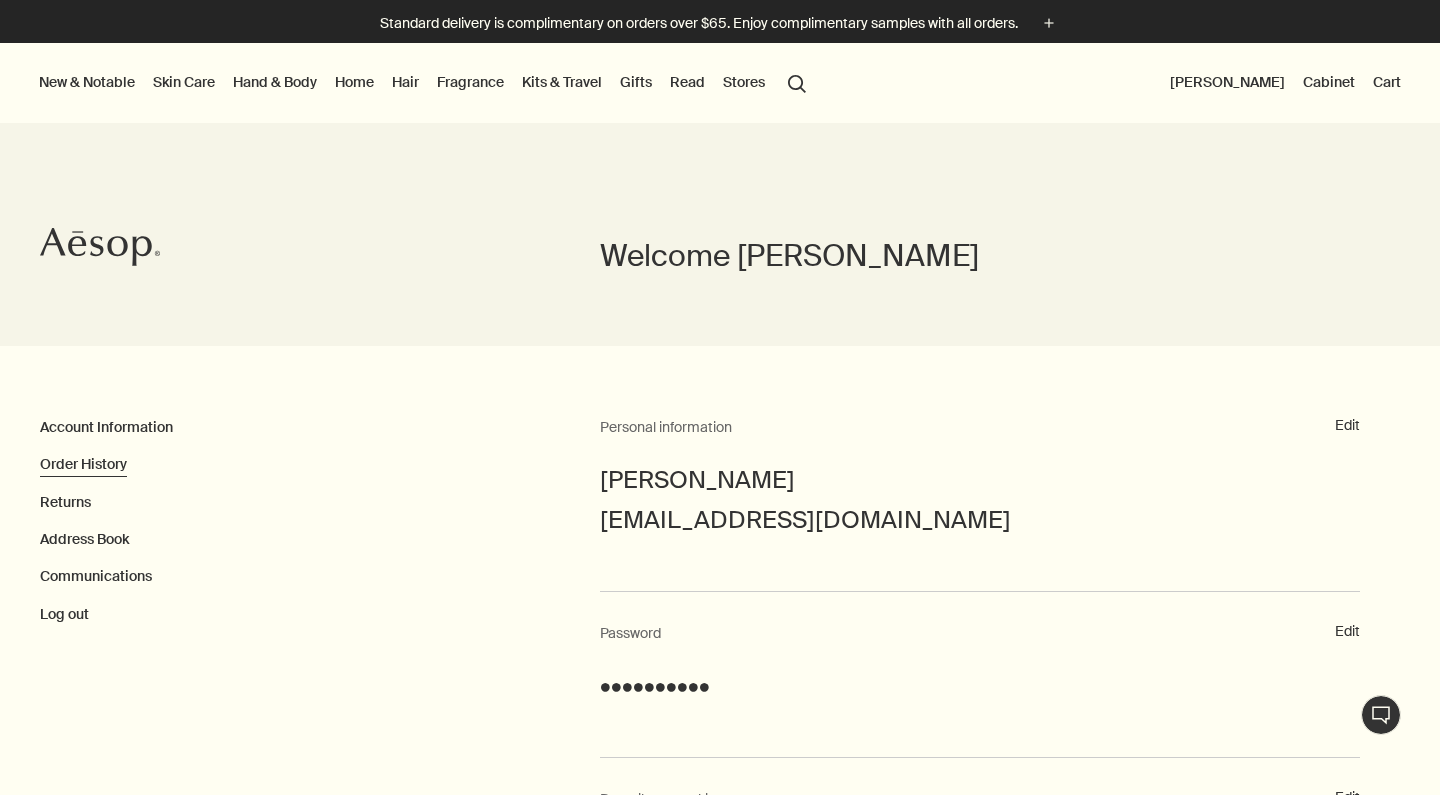click on "Order History" at bounding box center (83, 464) 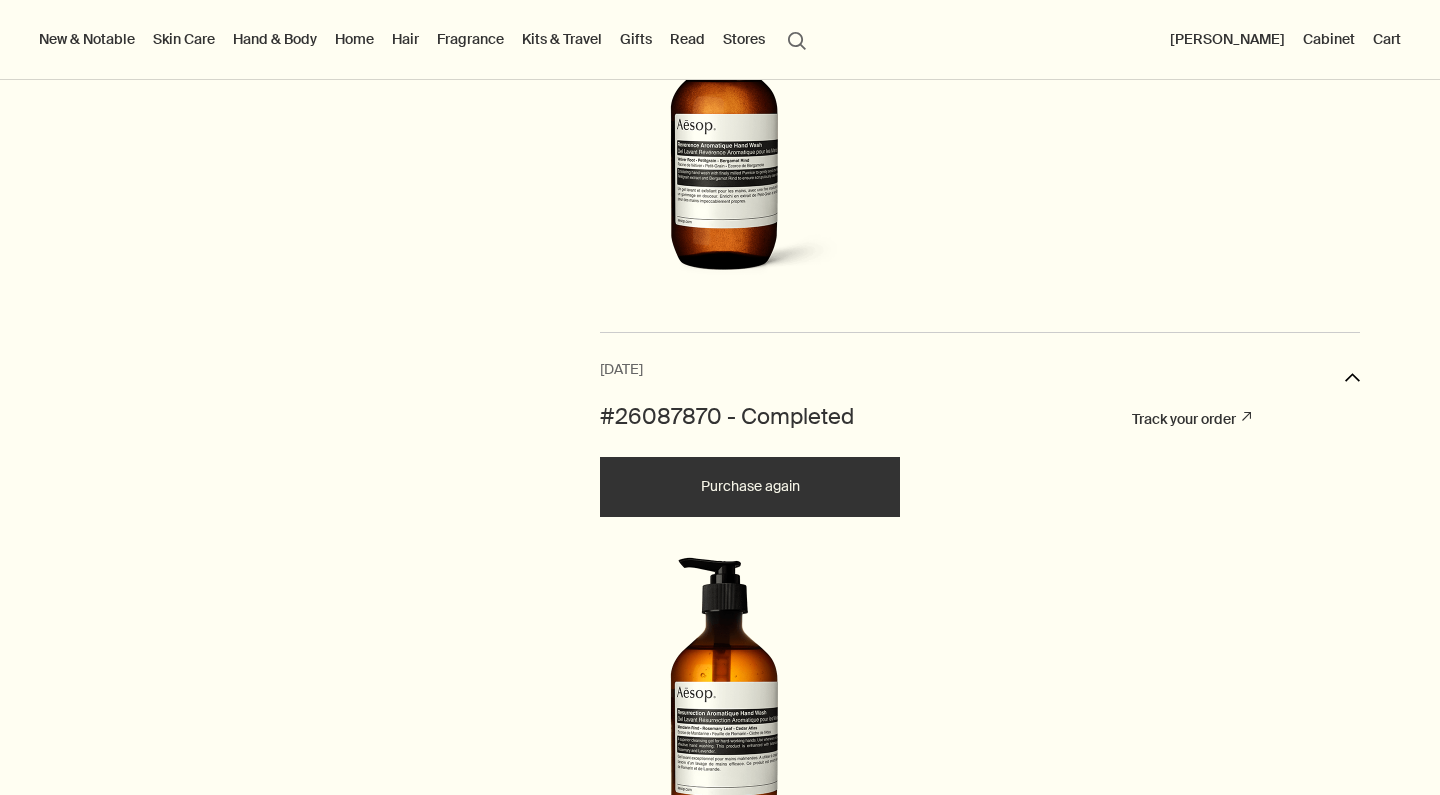 scroll, scrollTop: 886, scrollLeft: 0, axis: vertical 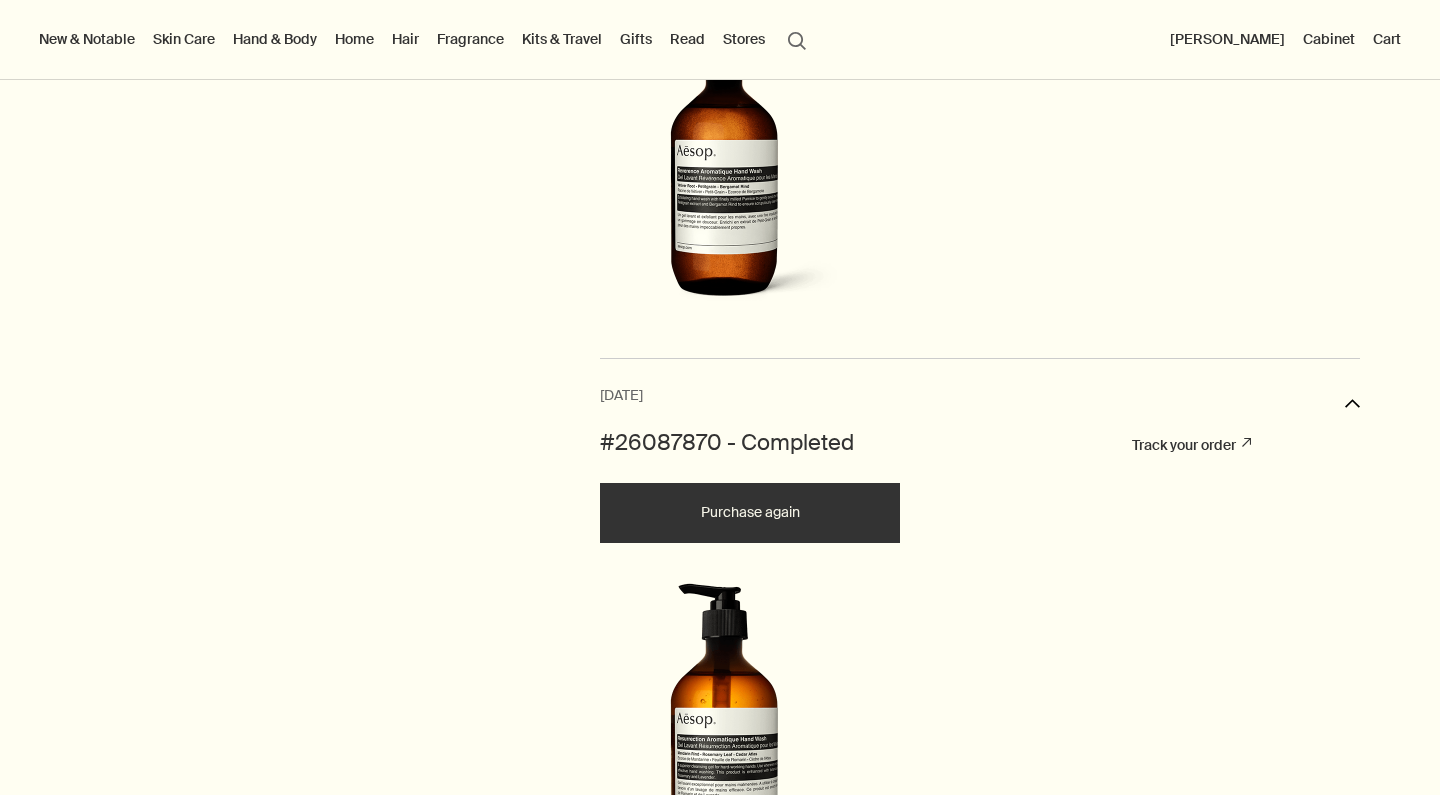 click on "Purchase again" at bounding box center [750, -55] 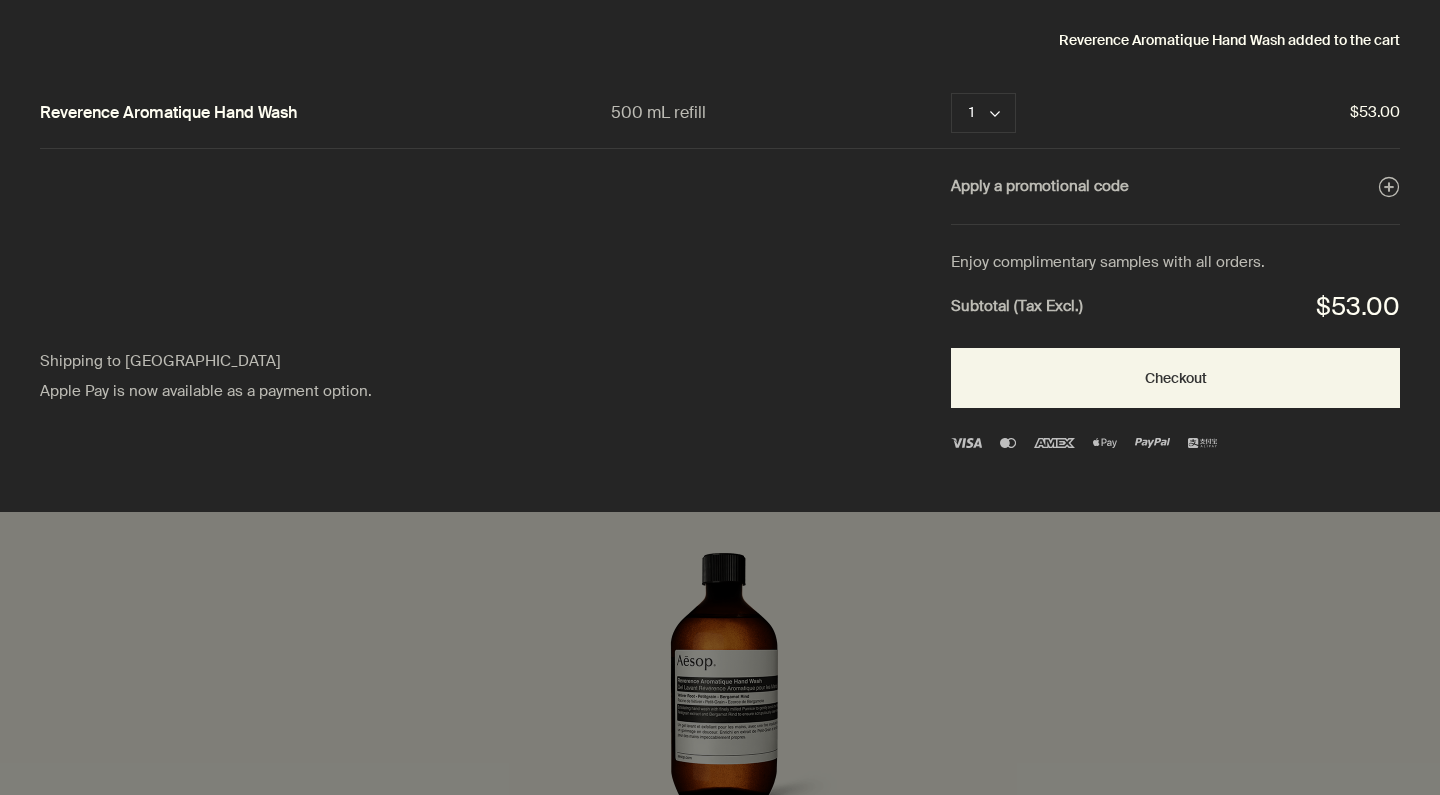 scroll, scrollTop: 0, scrollLeft: 0, axis: both 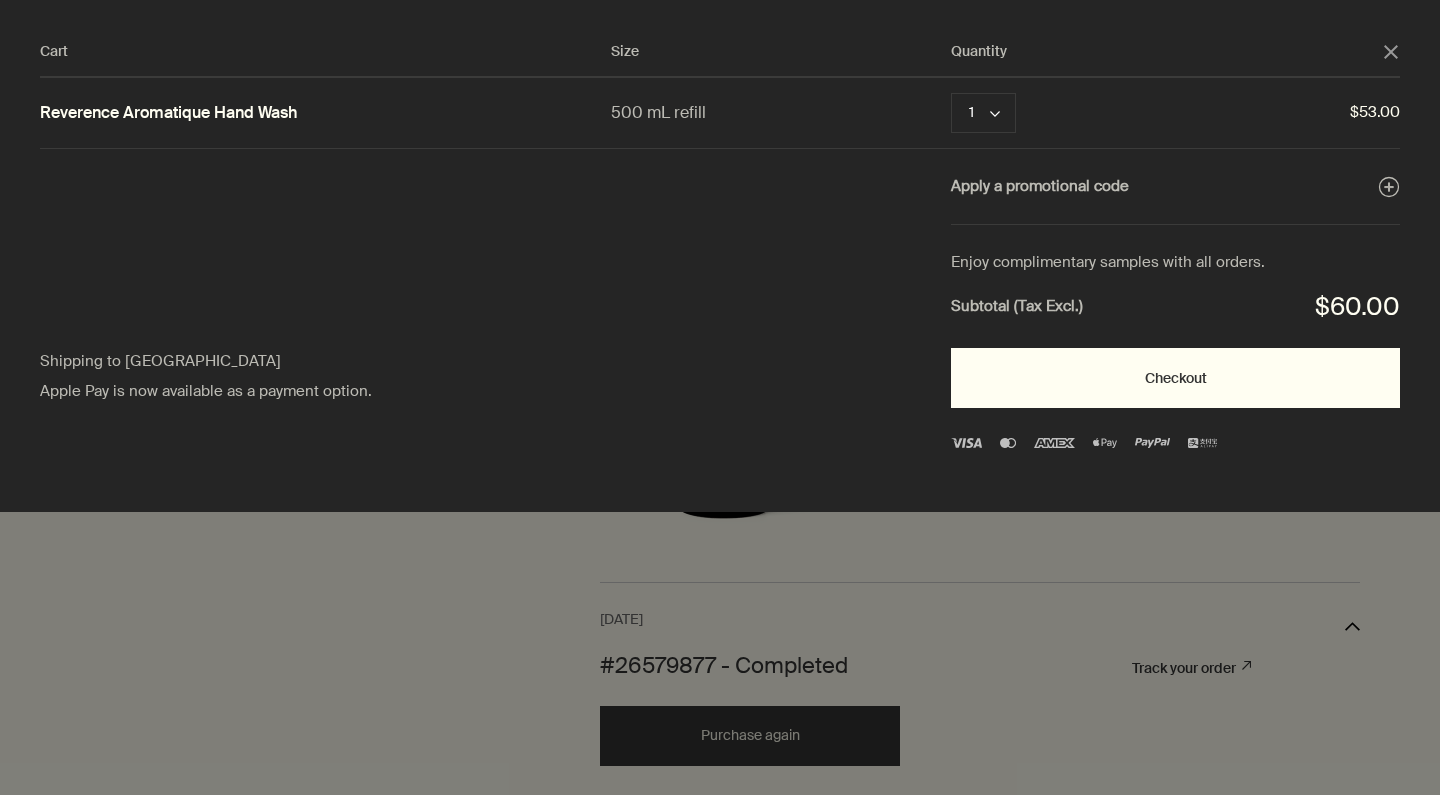 click on "Checkout" at bounding box center [1175, 378] 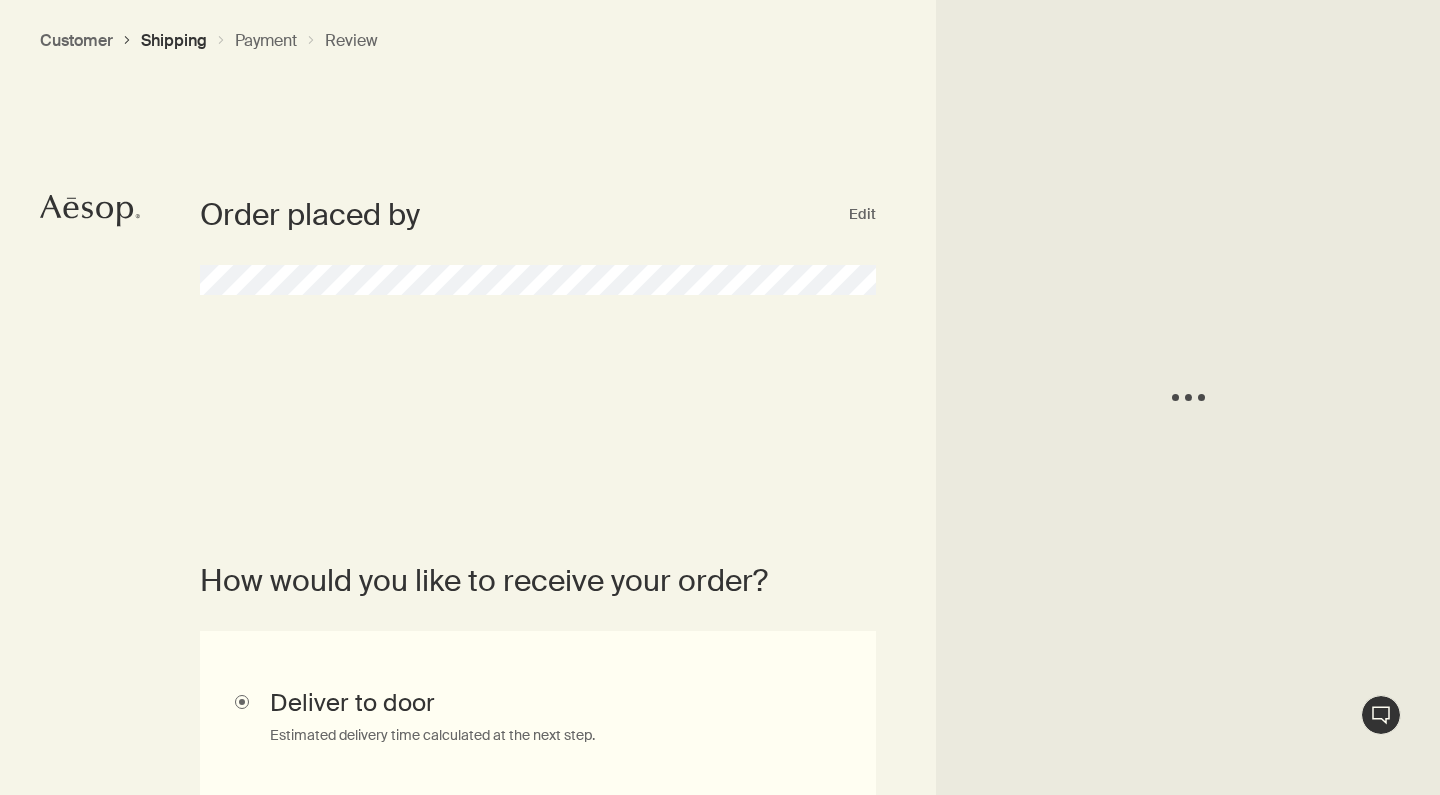 scroll, scrollTop: 0, scrollLeft: 0, axis: both 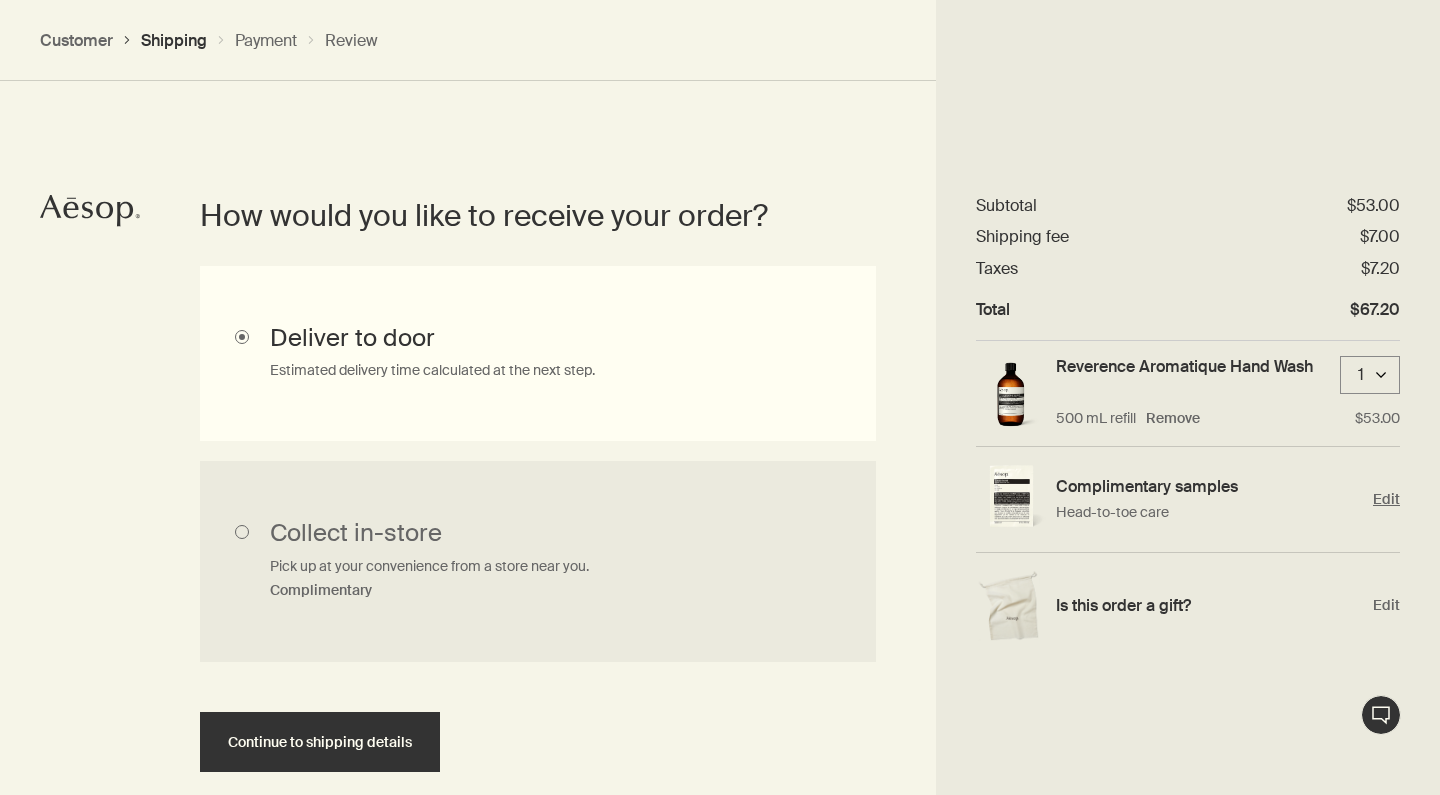 click on "Edit" at bounding box center (1386, 499) 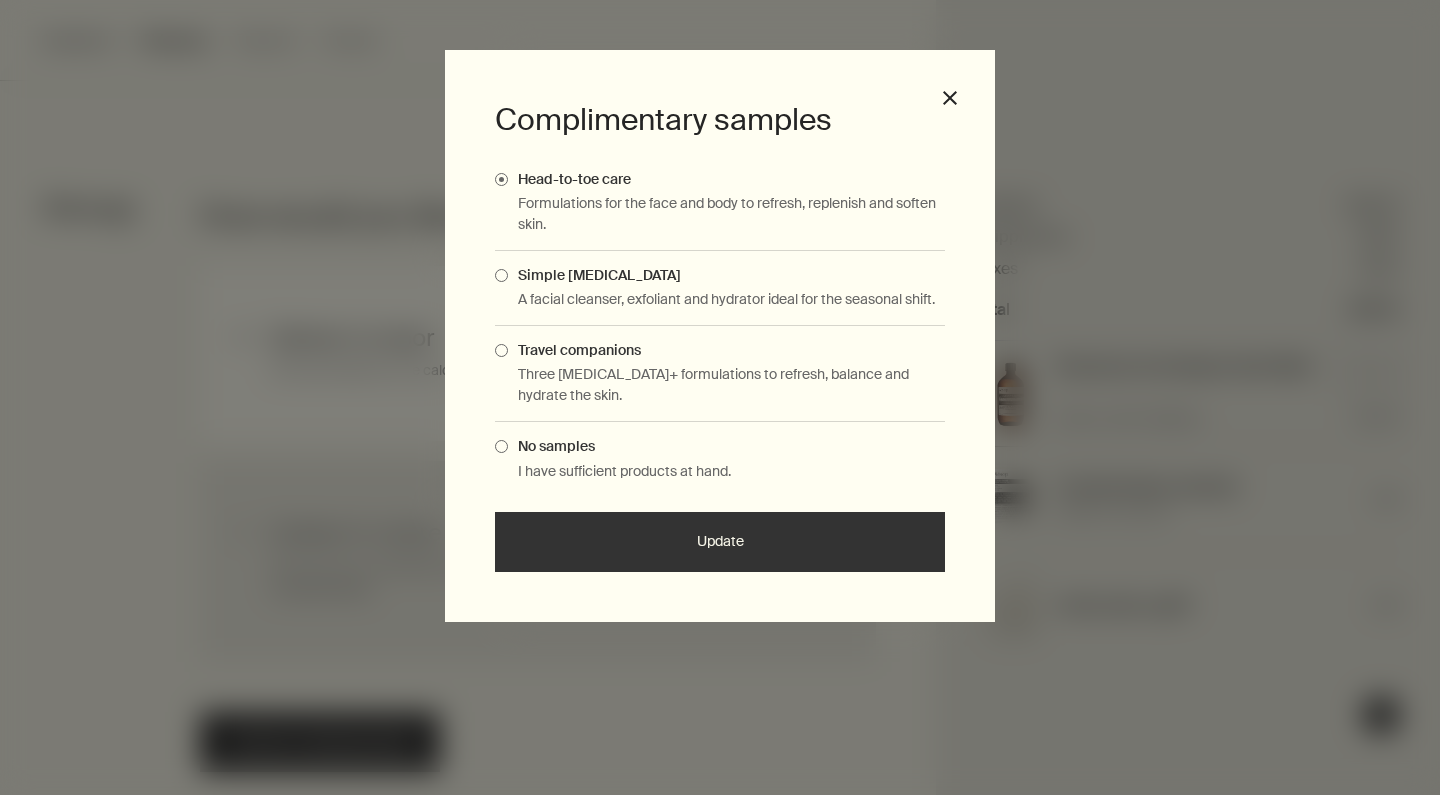click at bounding box center [501, 350] 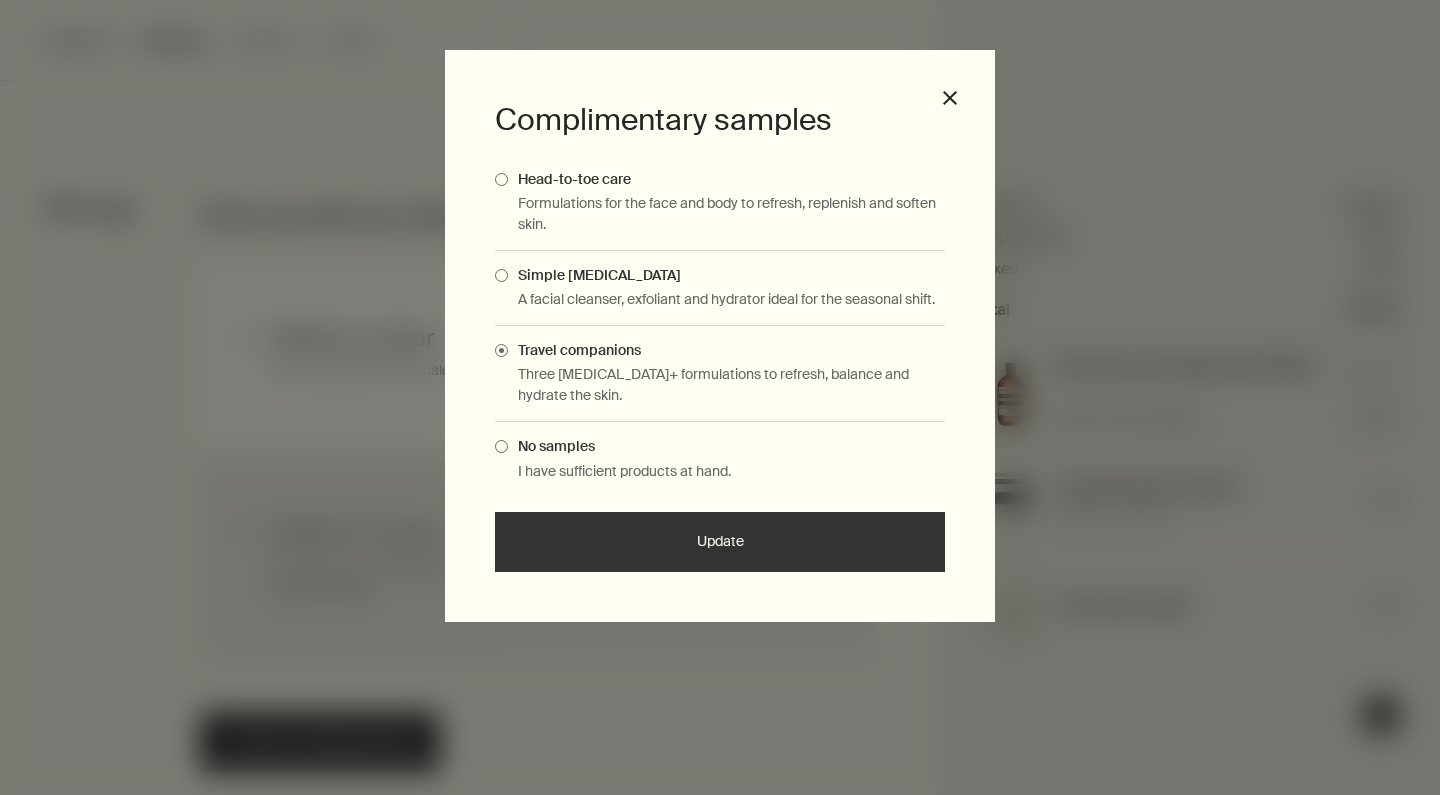 click on "Update" at bounding box center [720, 542] 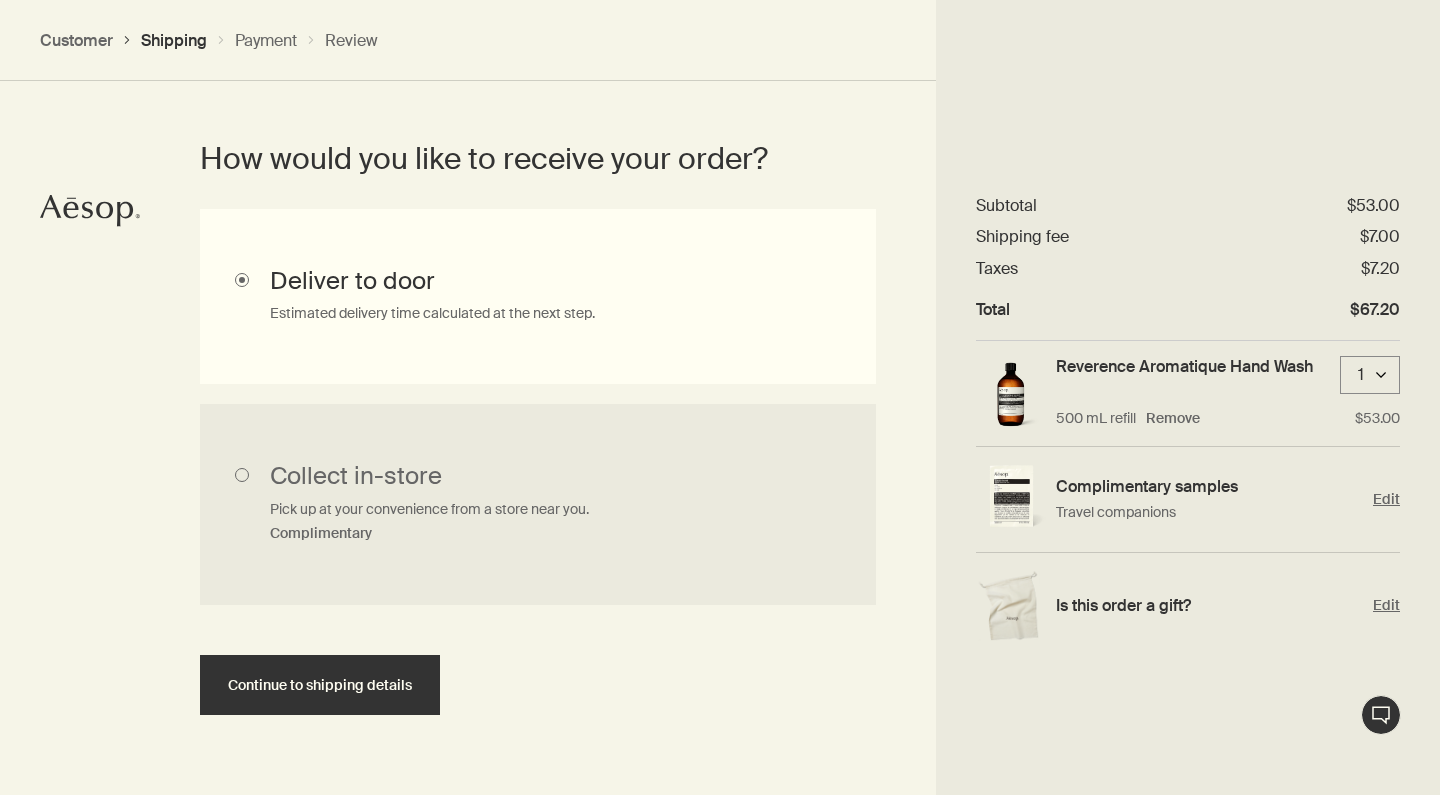 scroll, scrollTop: 491, scrollLeft: 0, axis: vertical 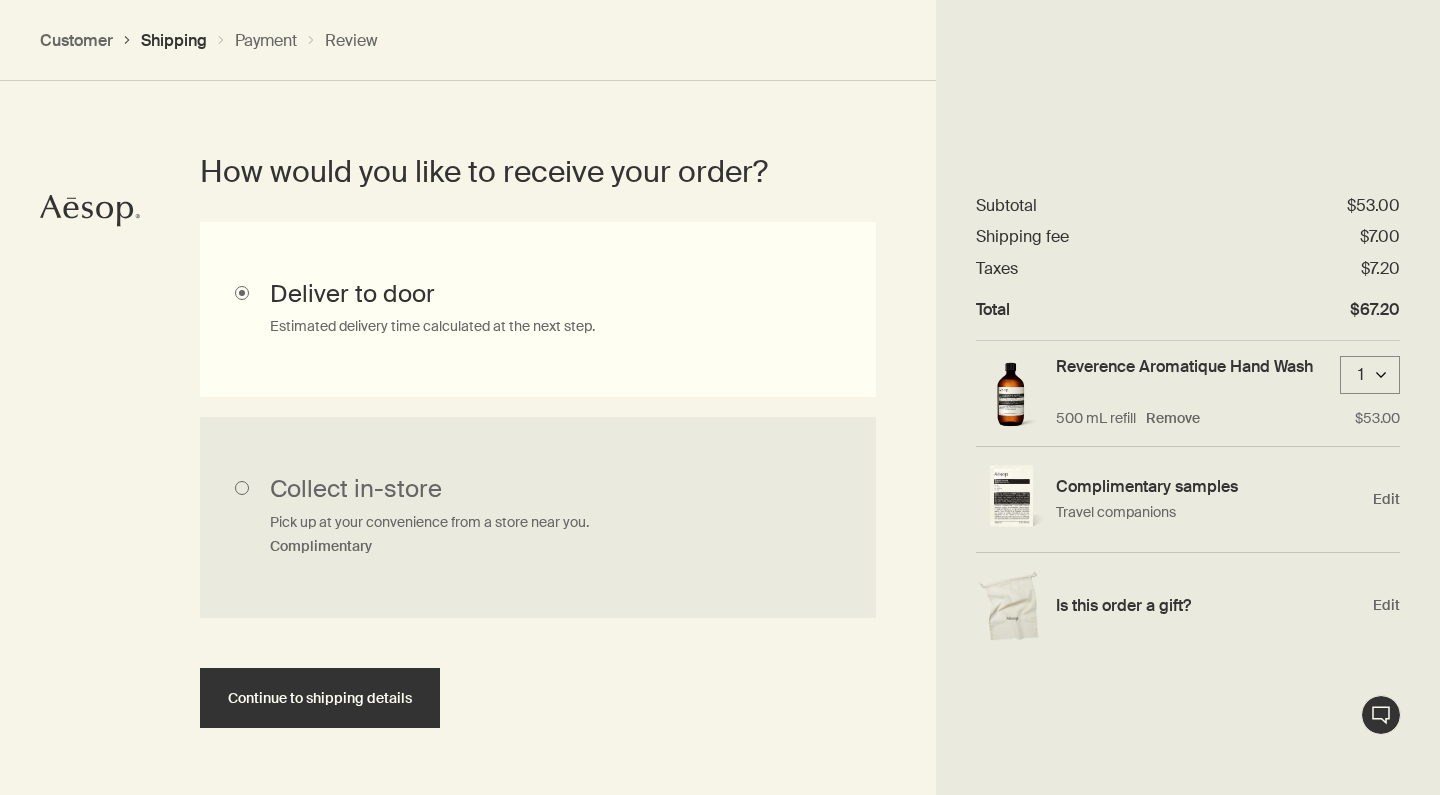 click on "1 downArrow" at bounding box center [1370, 375] 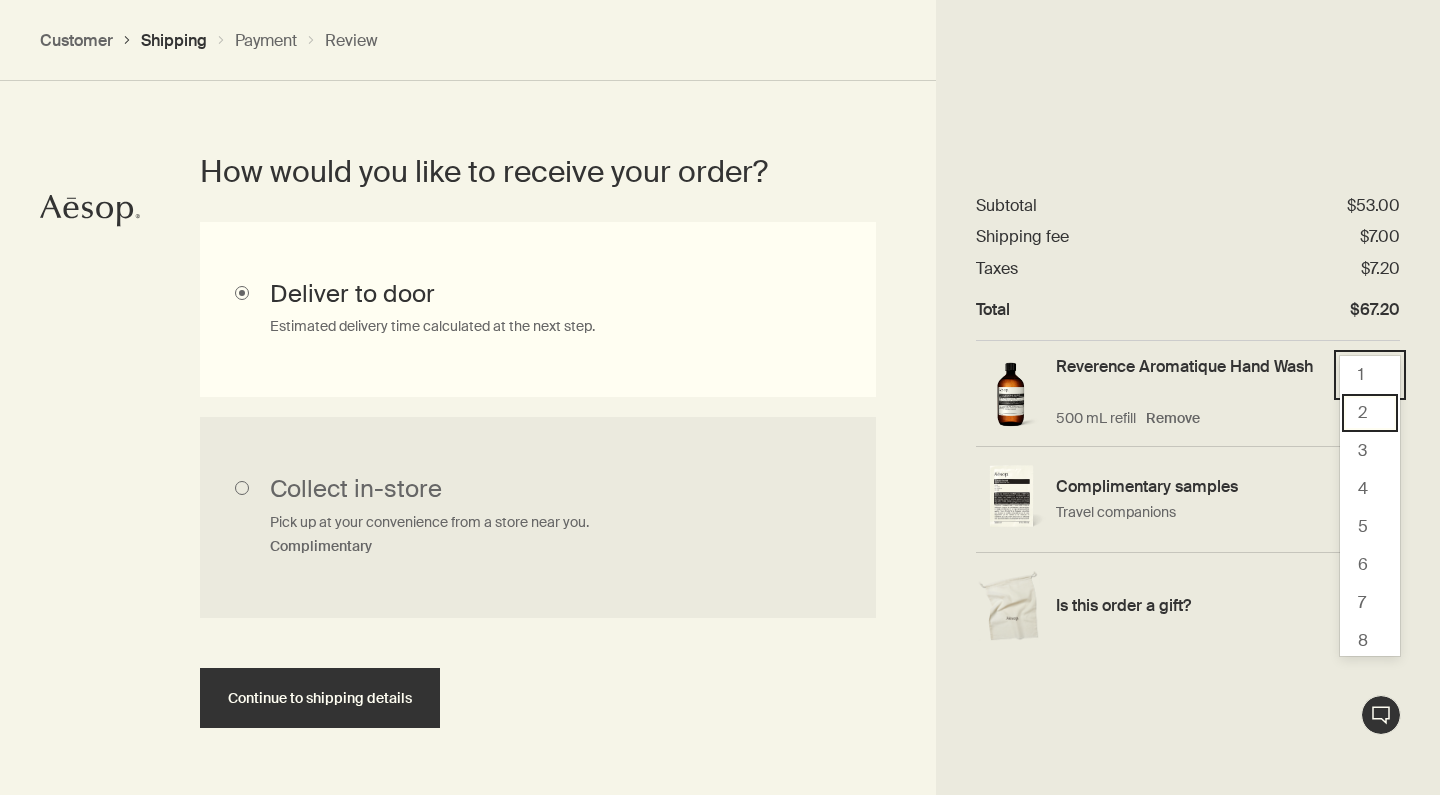click on "2" at bounding box center [1362, 413] 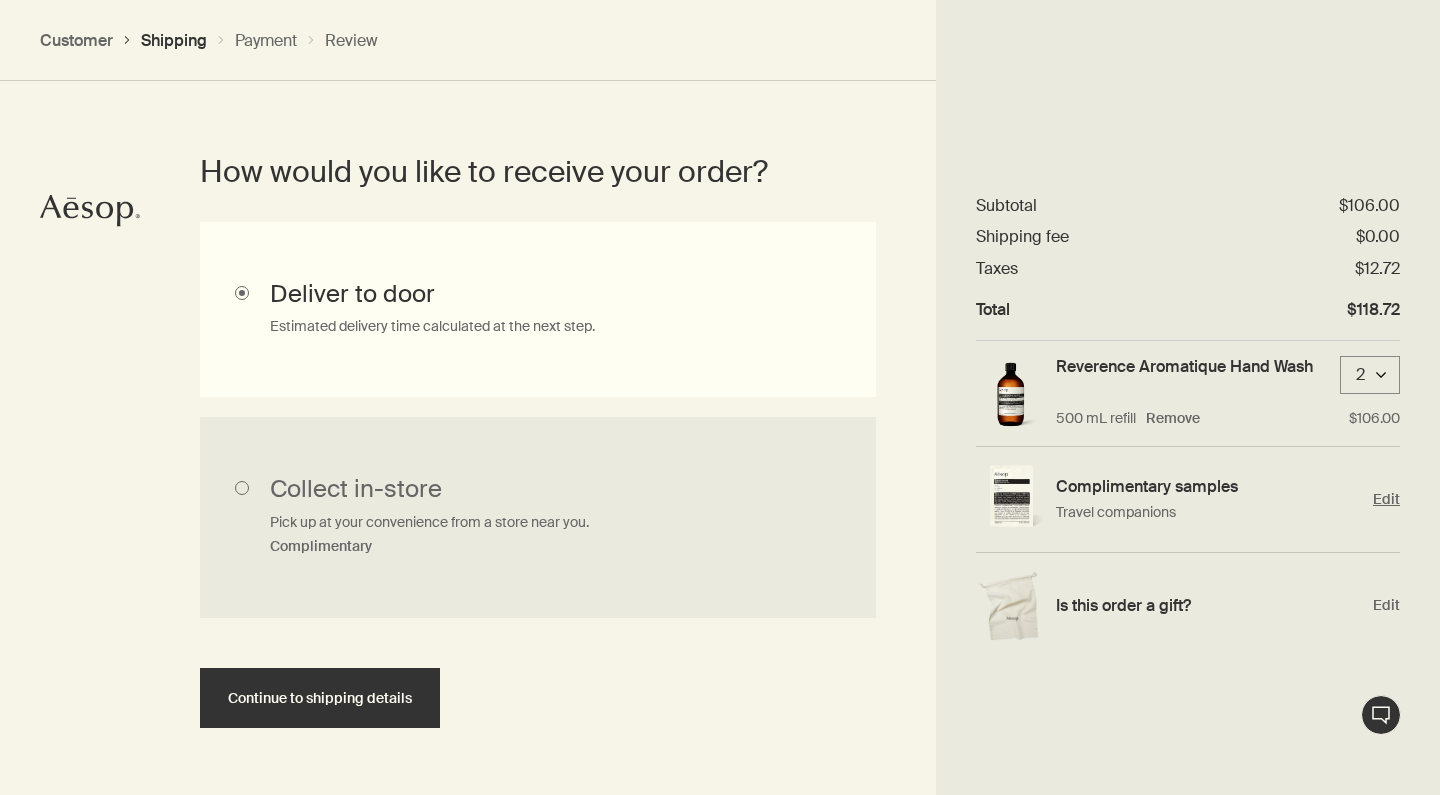 click on "Edit" at bounding box center (1386, 499) 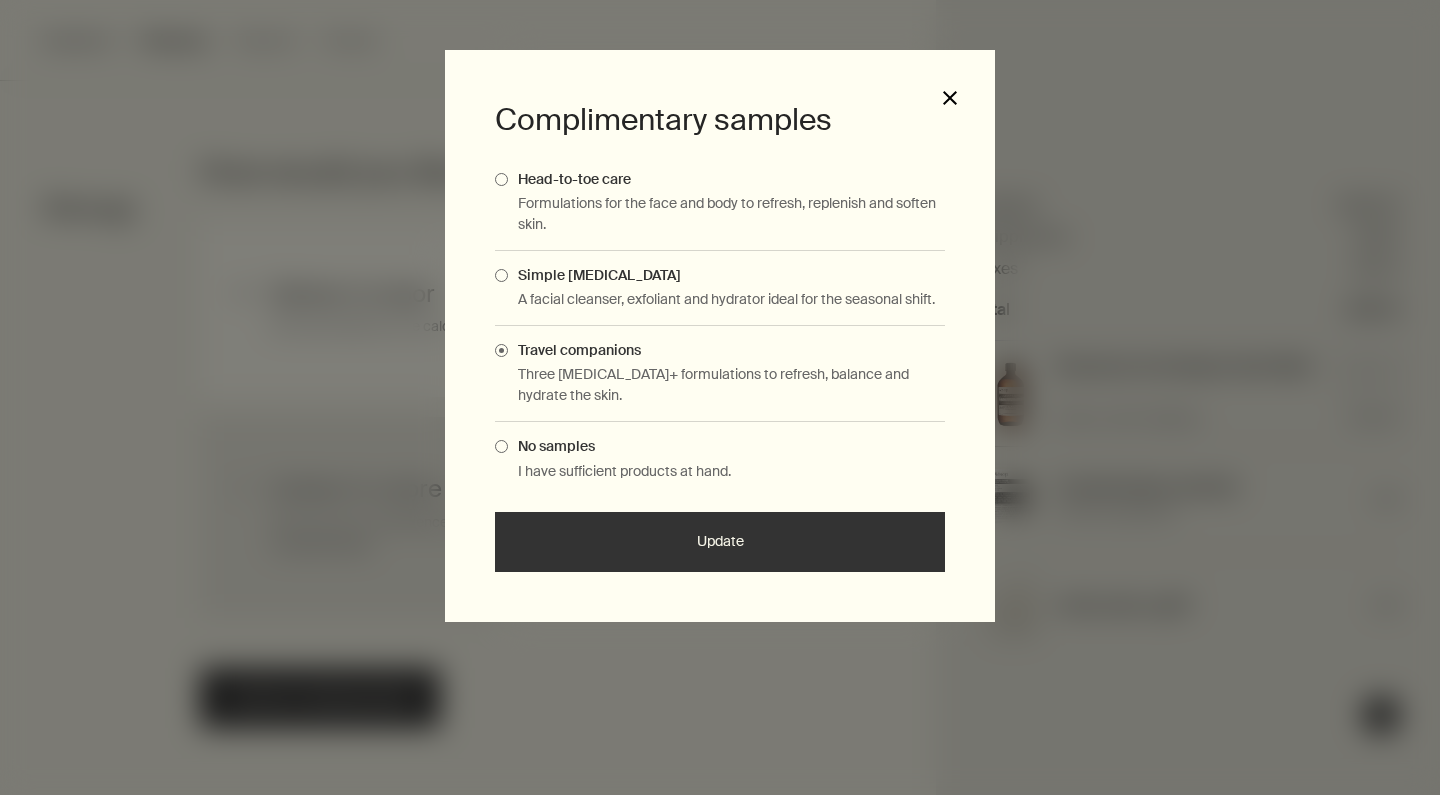 click on "close" at bounding box center [950, 98] 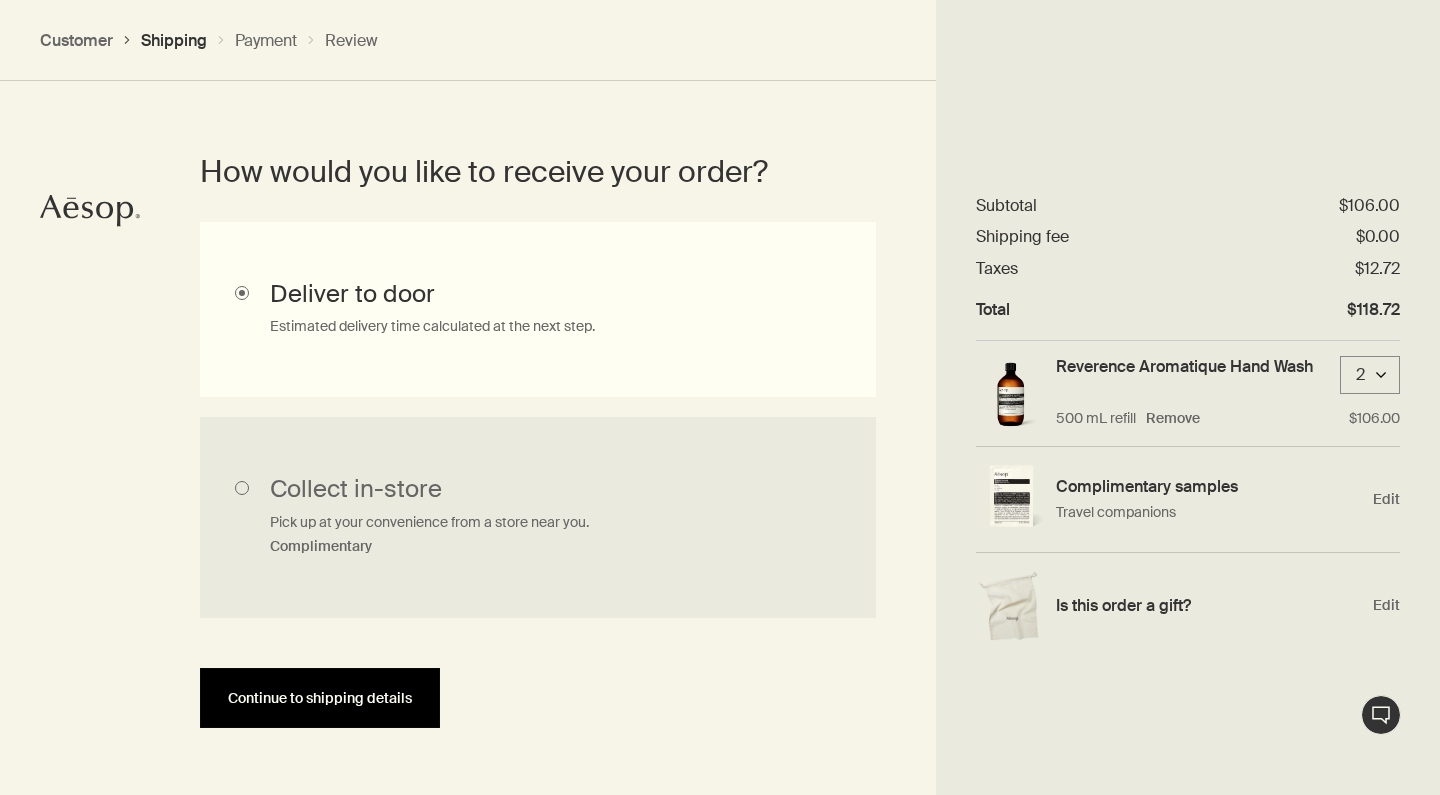 click on "Continue to shipping details" at bounding box center [320, 698] 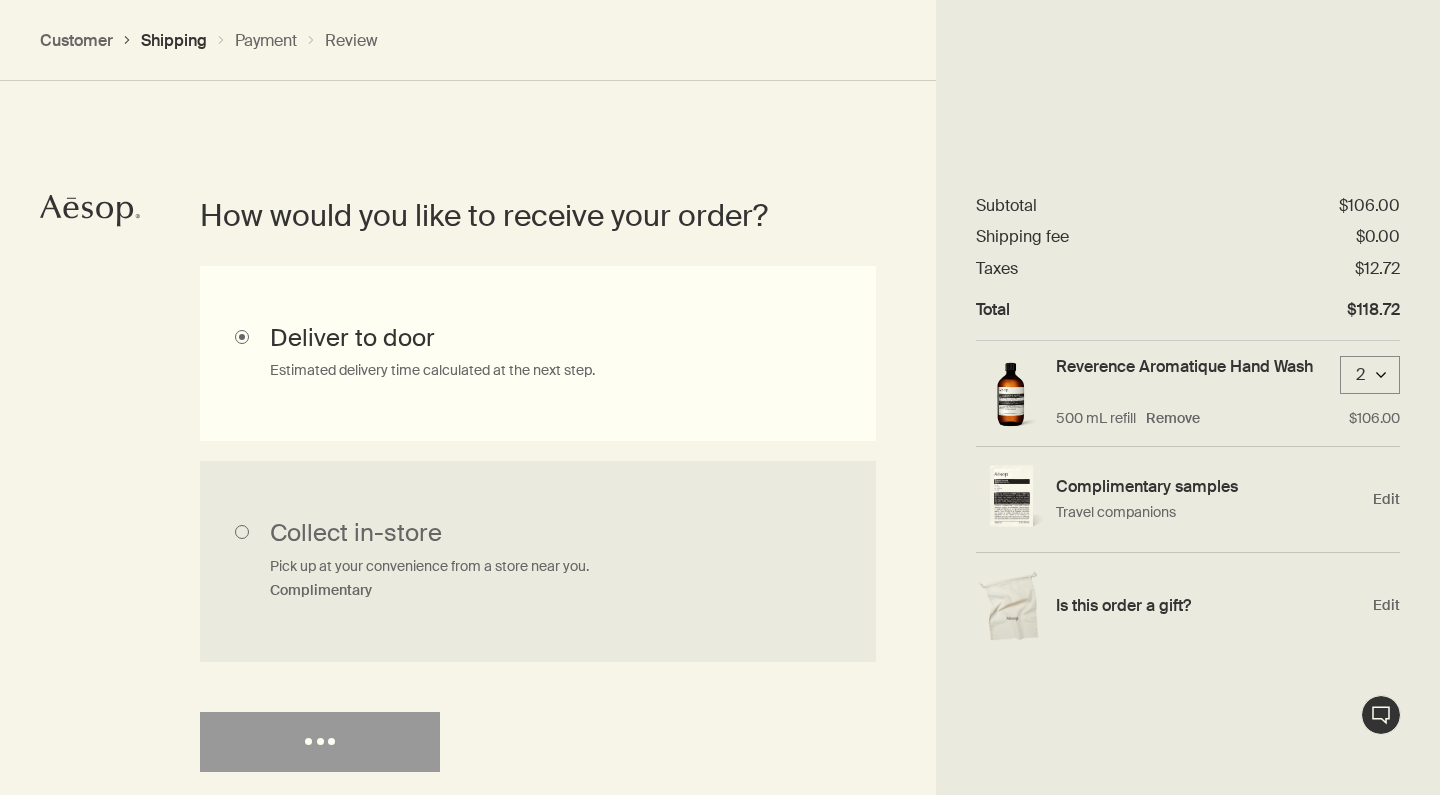 select on "CA" 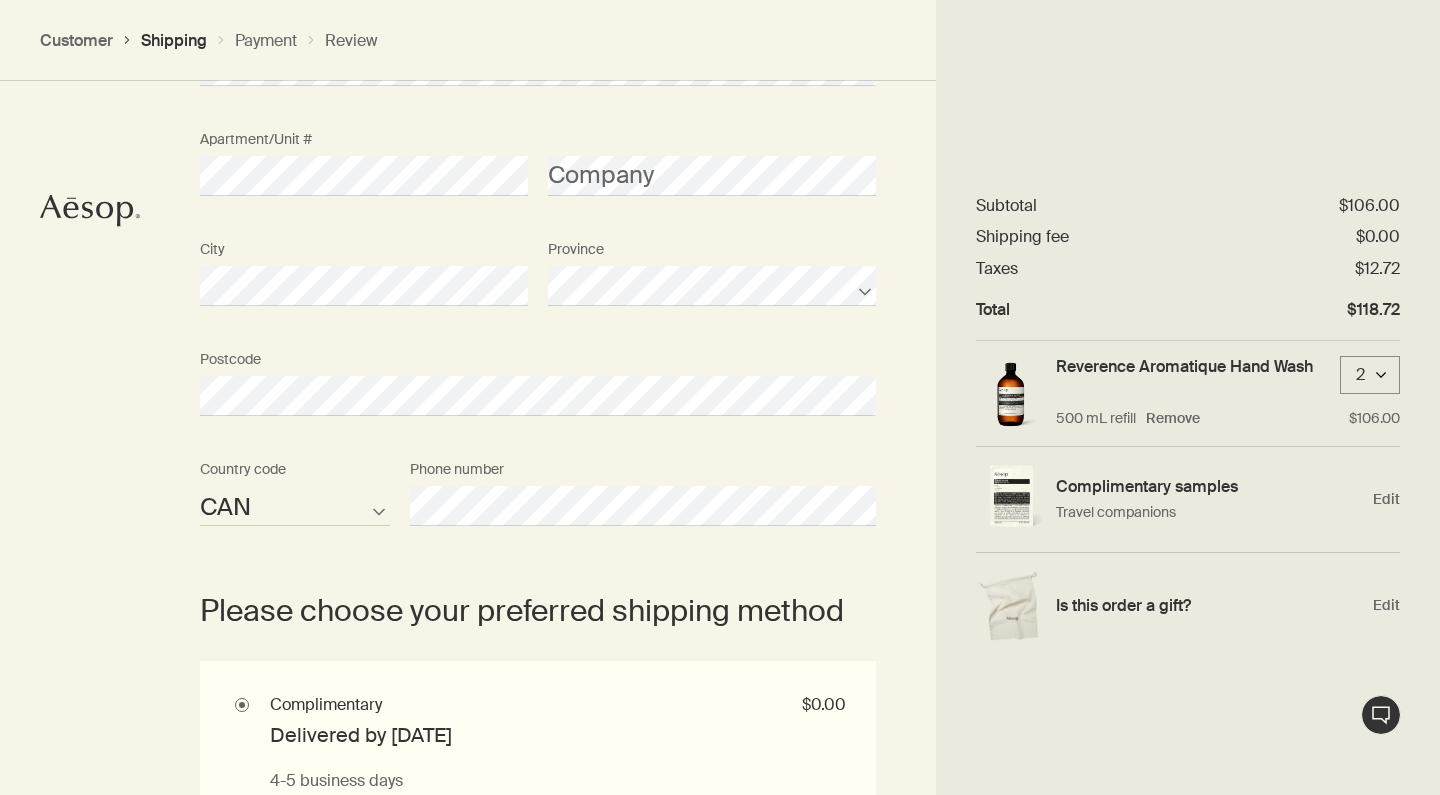 scroll, scrollTop: 1353, scrollLeft: 0, axis: vertical 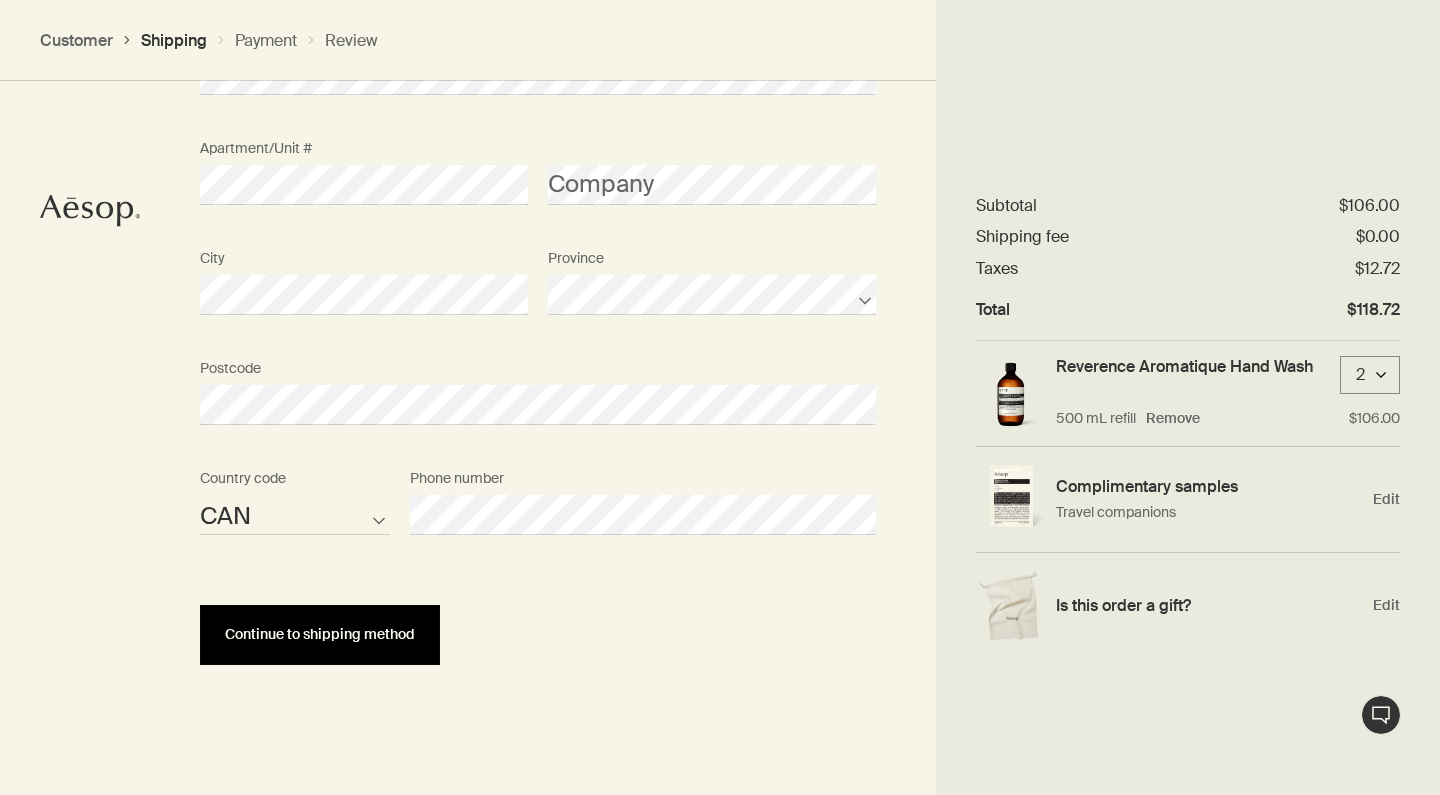 click on "Continue to shipping method" at bounding box center [320, 634] 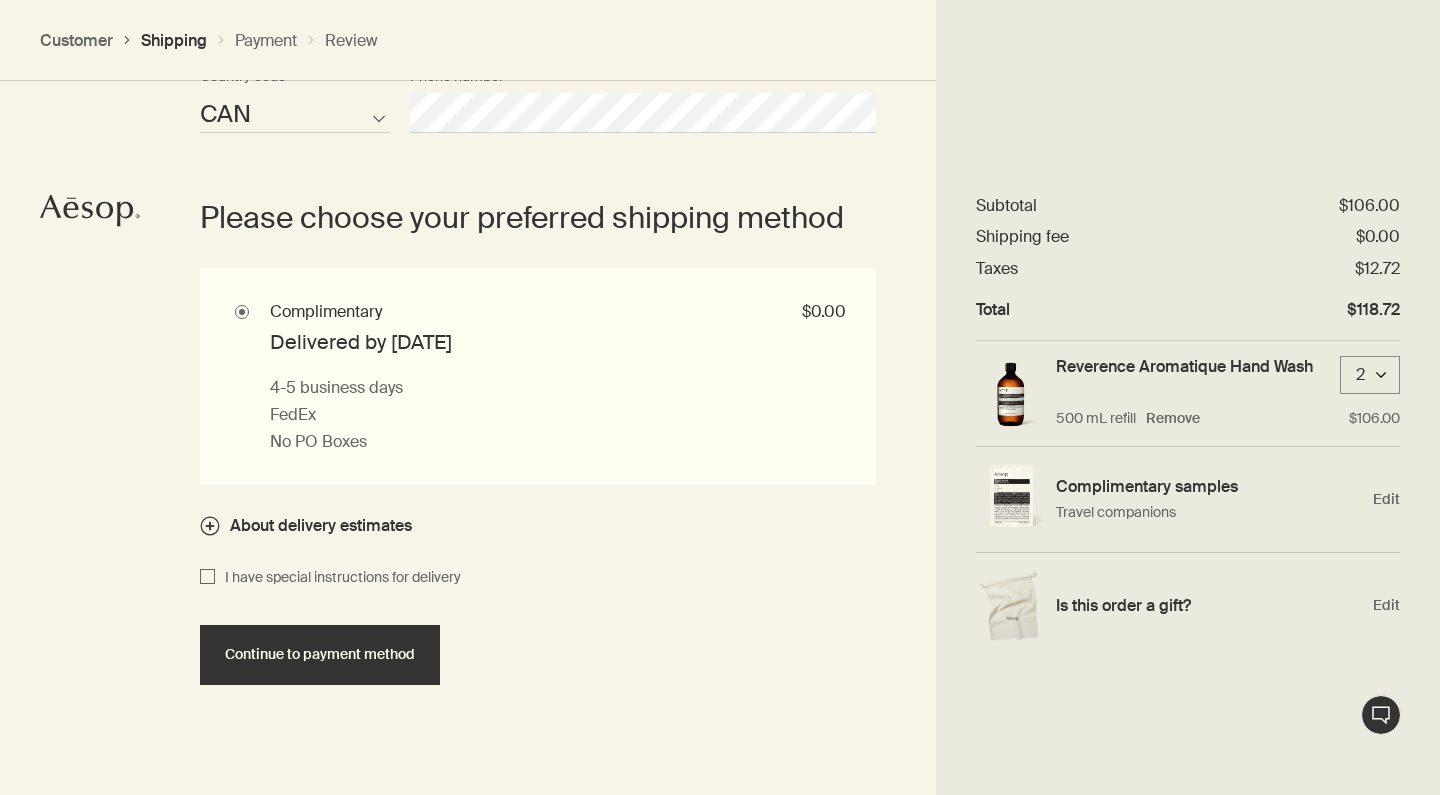 scroll, scrollTop: 1740, scrollLeft: 0, axis: vertical 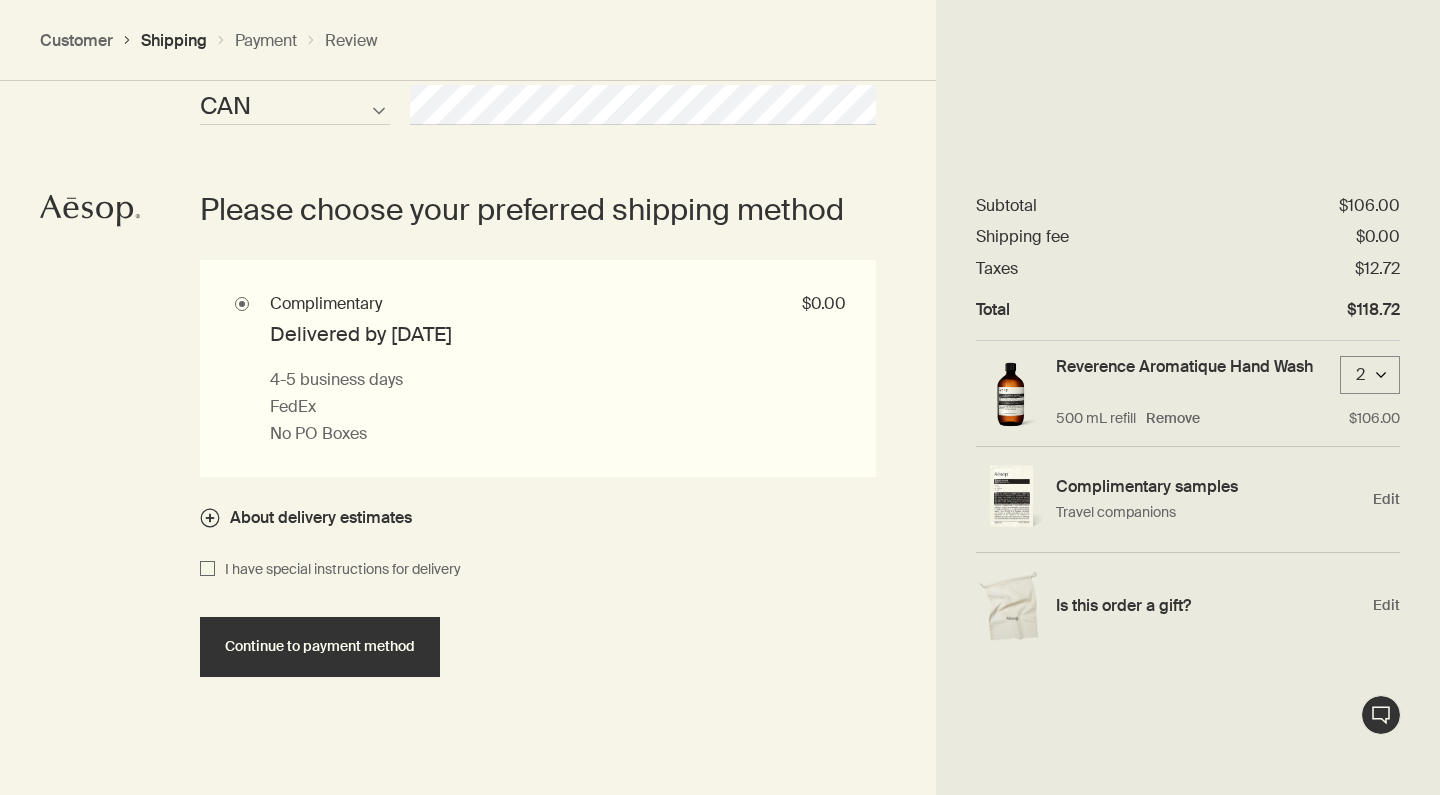 click on "I have special instructions for delivery" at bounding box center [207, 570] 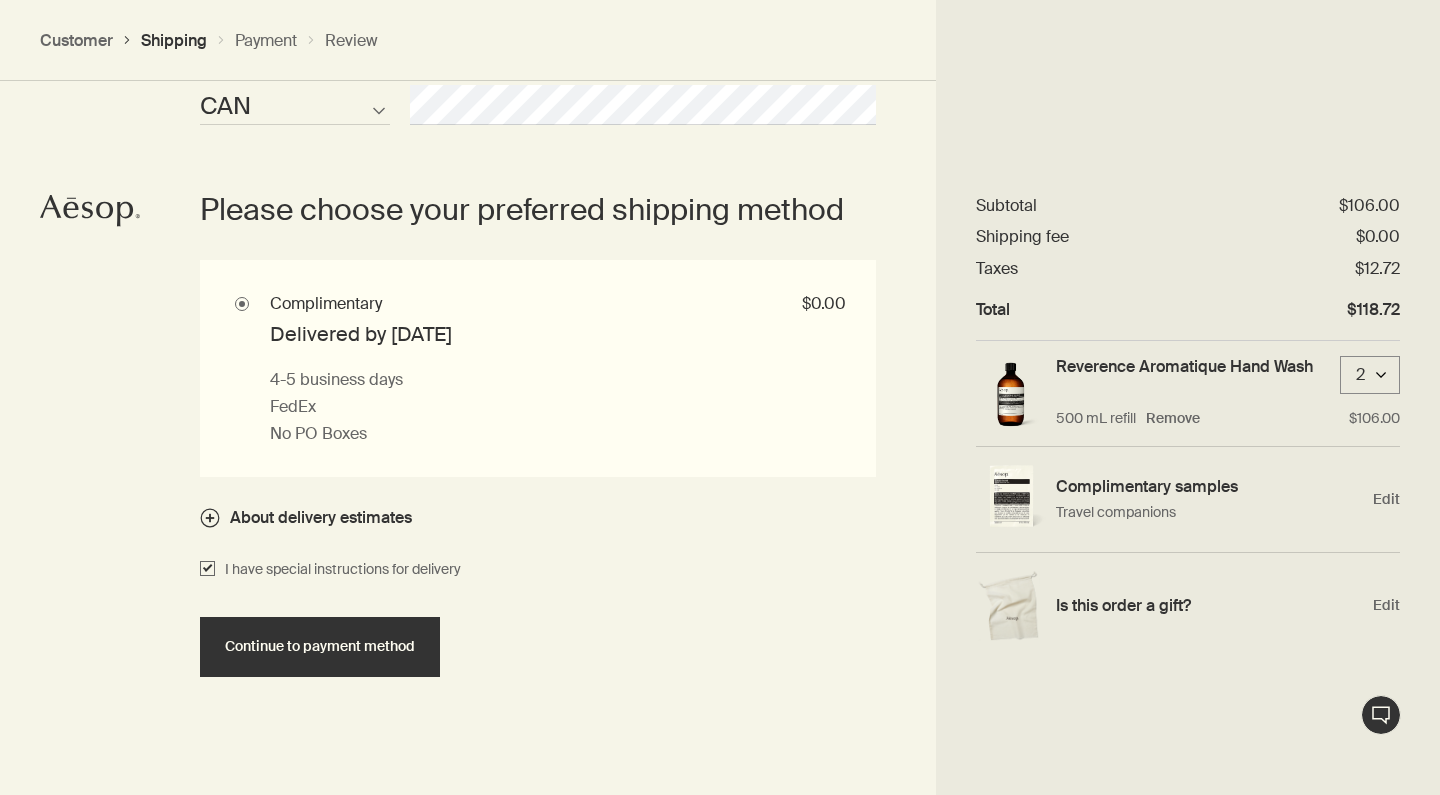 checkbox on "true" 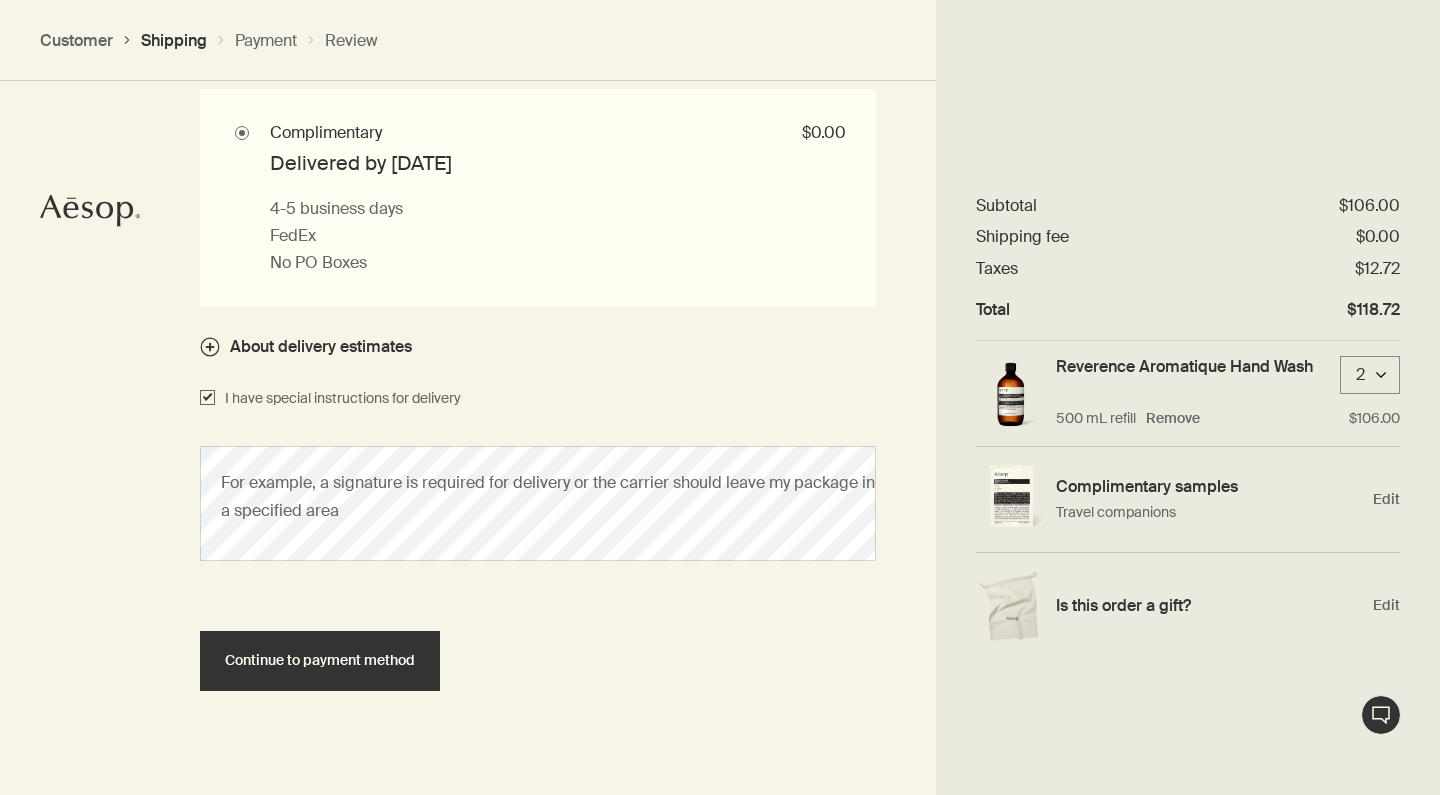 scroll, scrollTop: 1916, scrollLeft: 0, axis: vertical 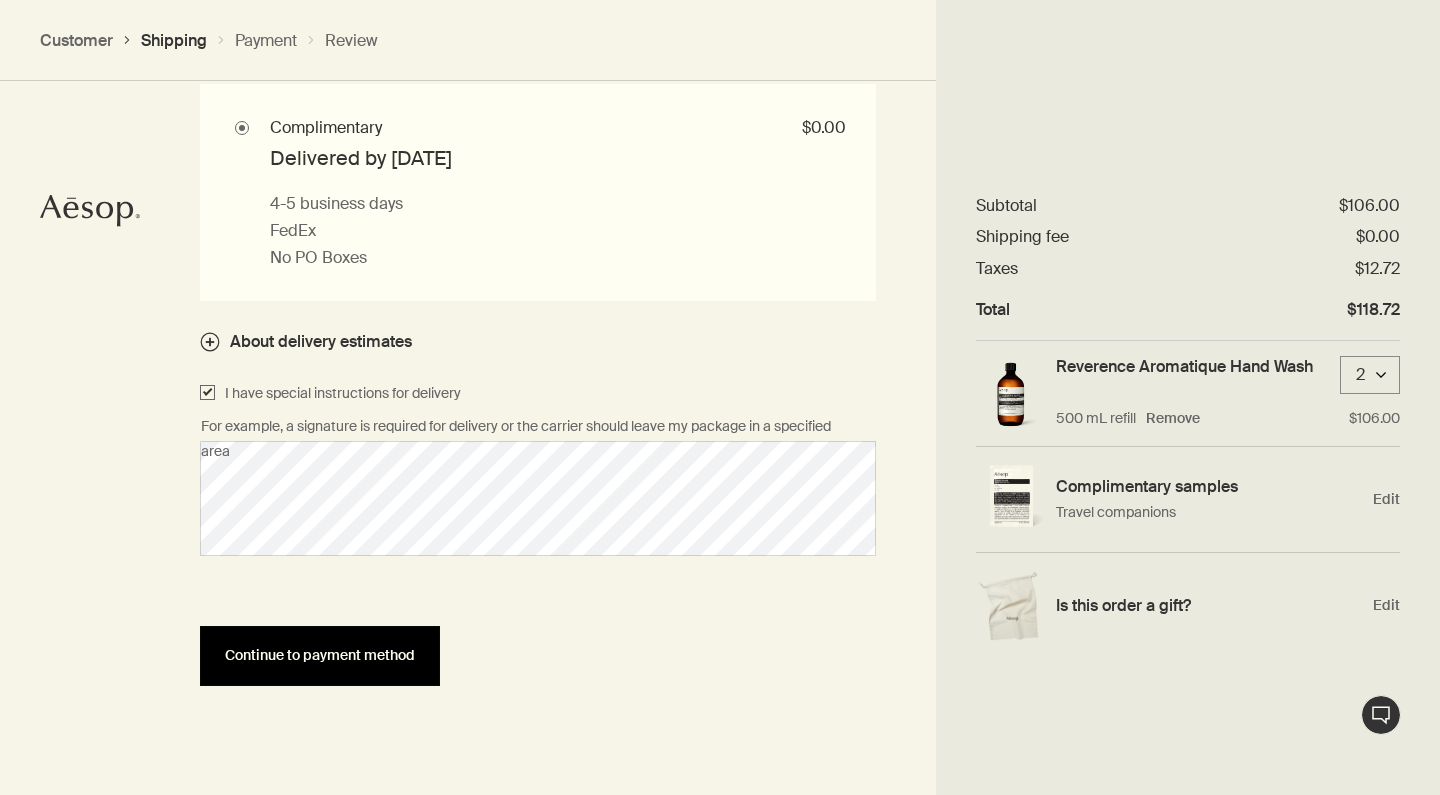 click on "Continue to payment method" at bounding box center [320, 655] 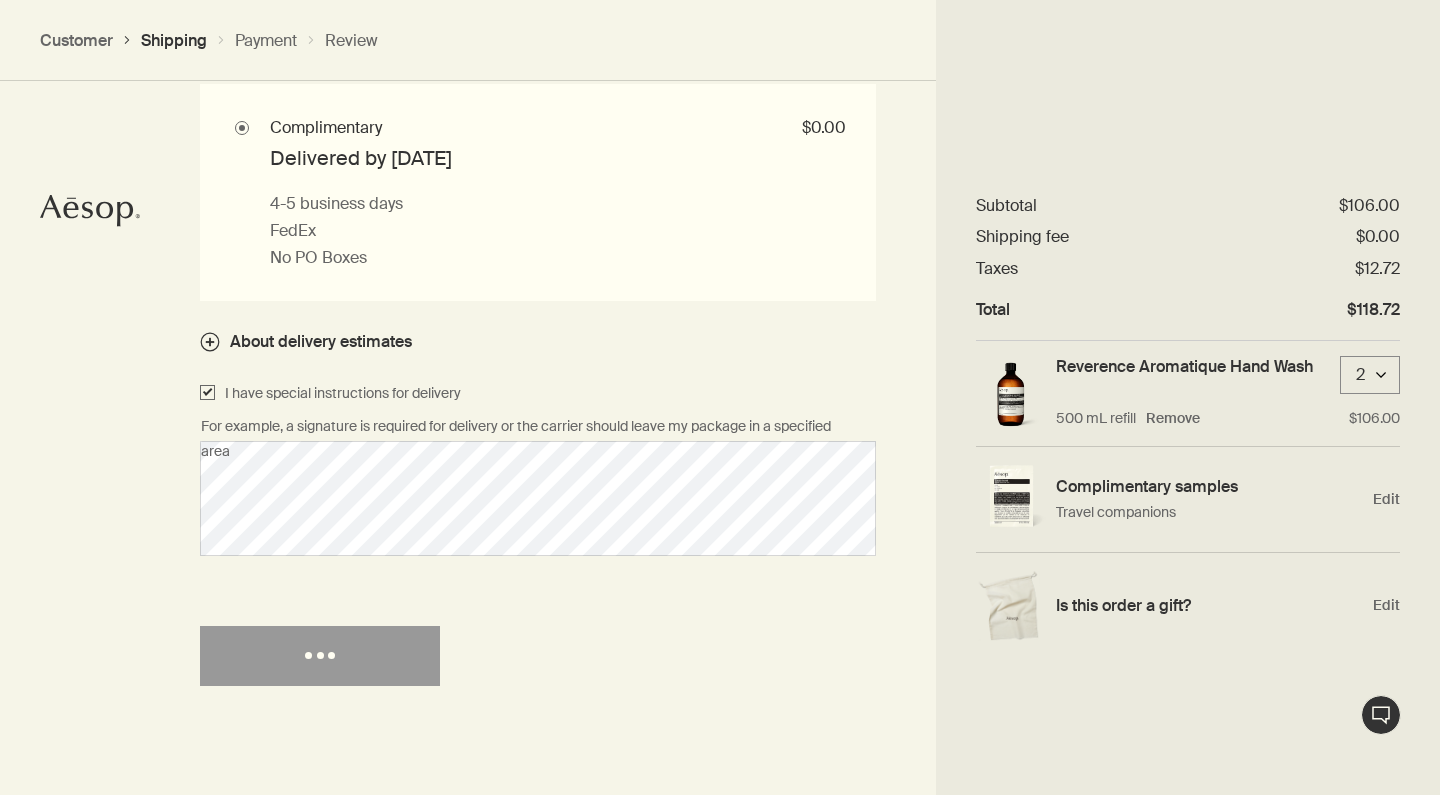 select on "CA" 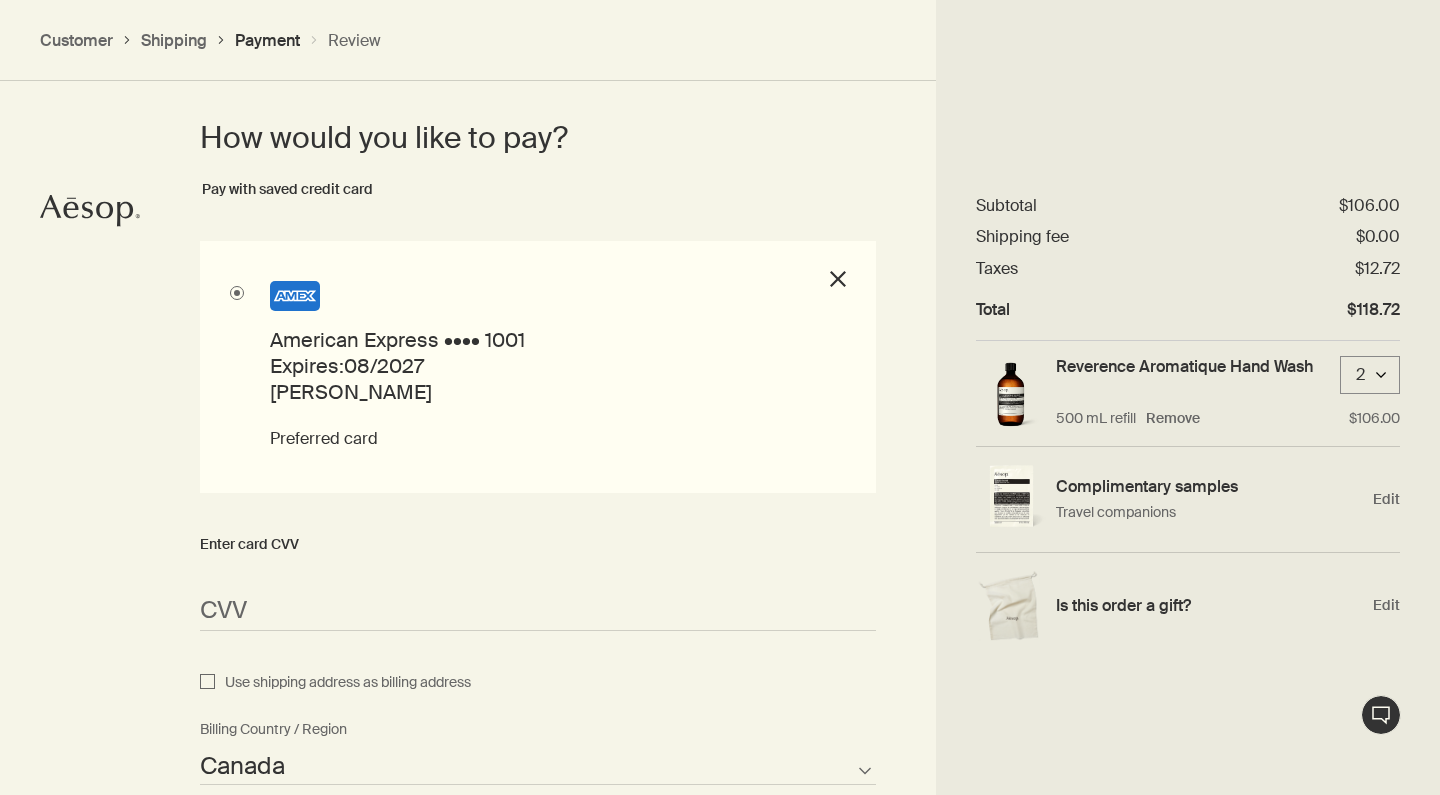 scroll, scrollTop: 1569, scrollLeft: 0, axis: vertical 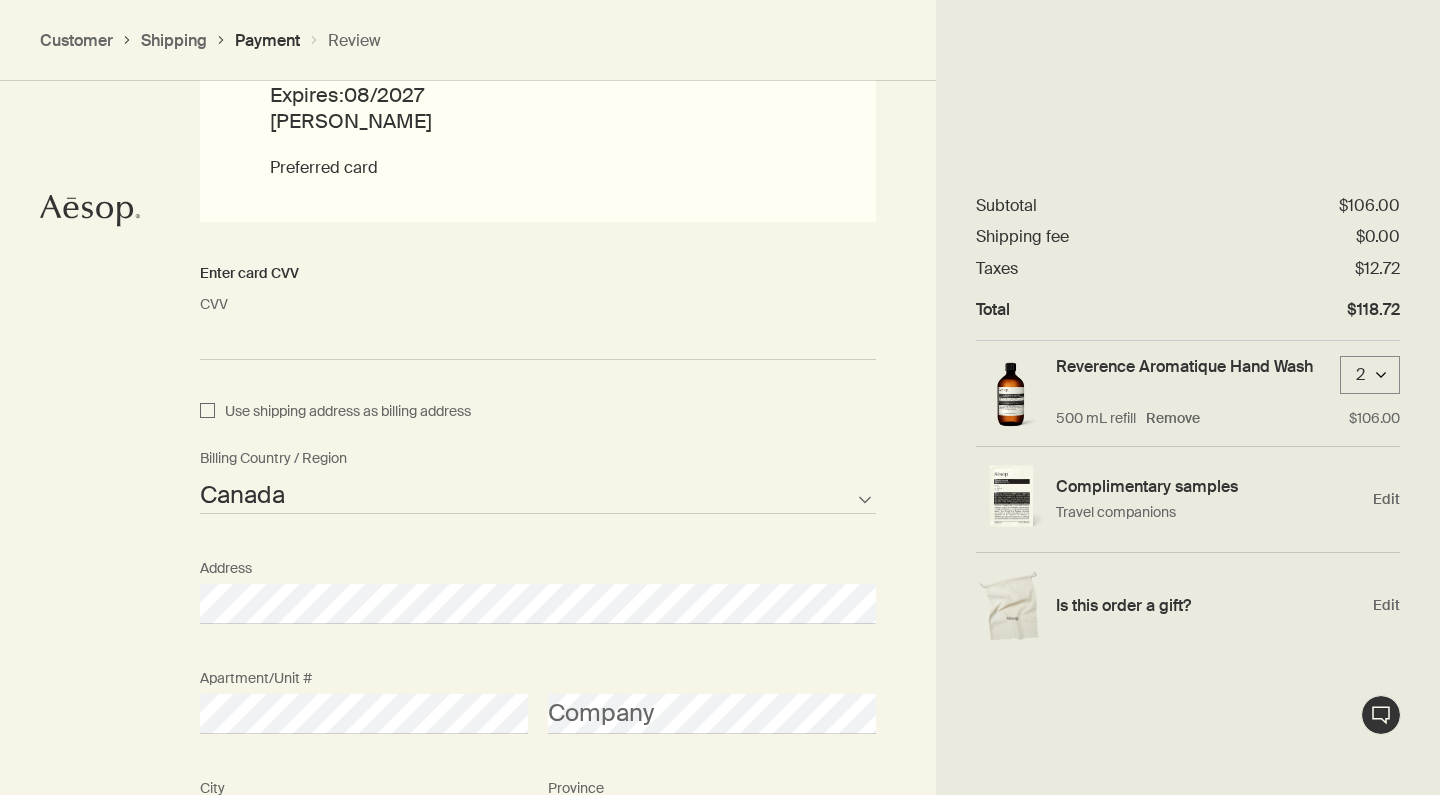 click on "Use shipping address as billing address" at bounding box center (207, 412) 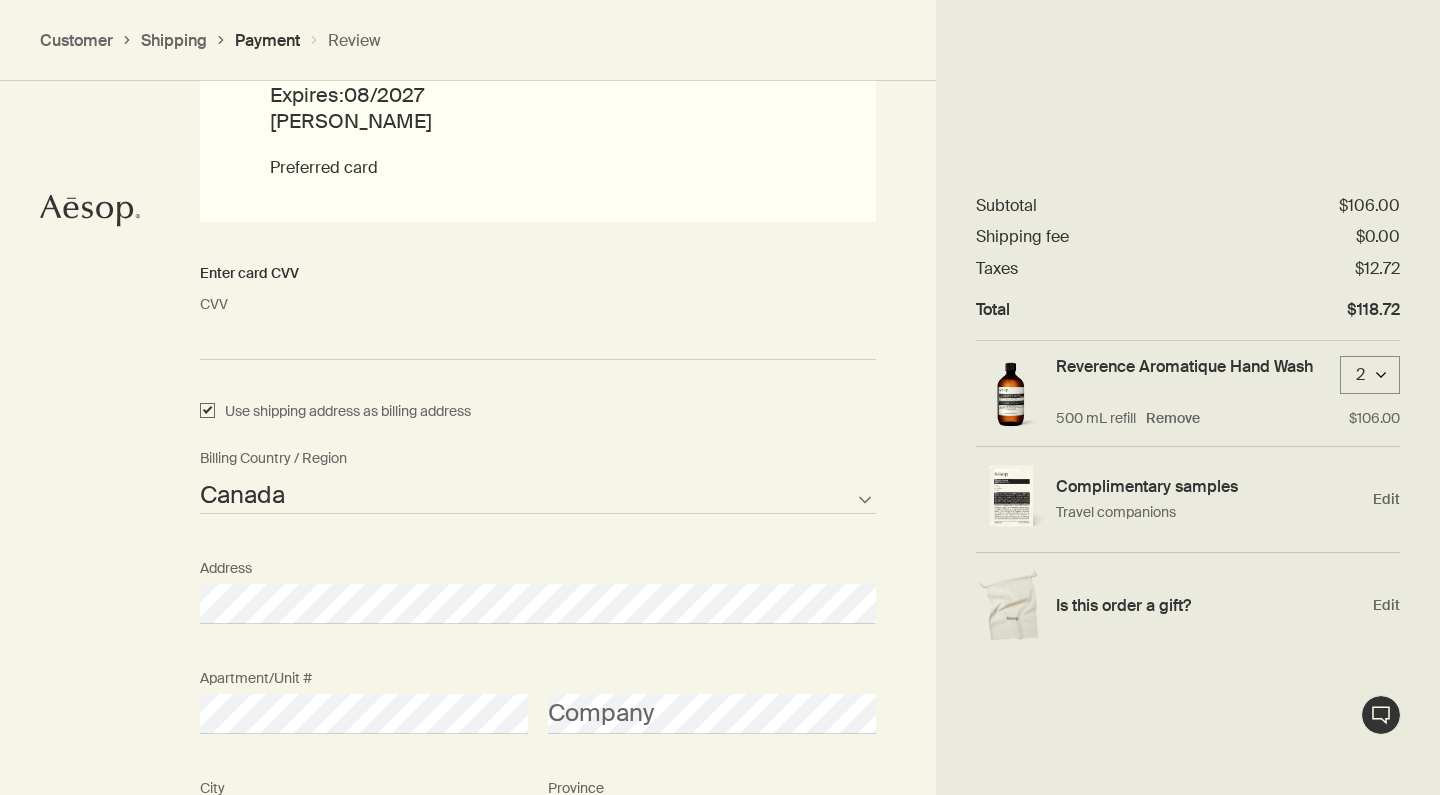 checkbox on "true" 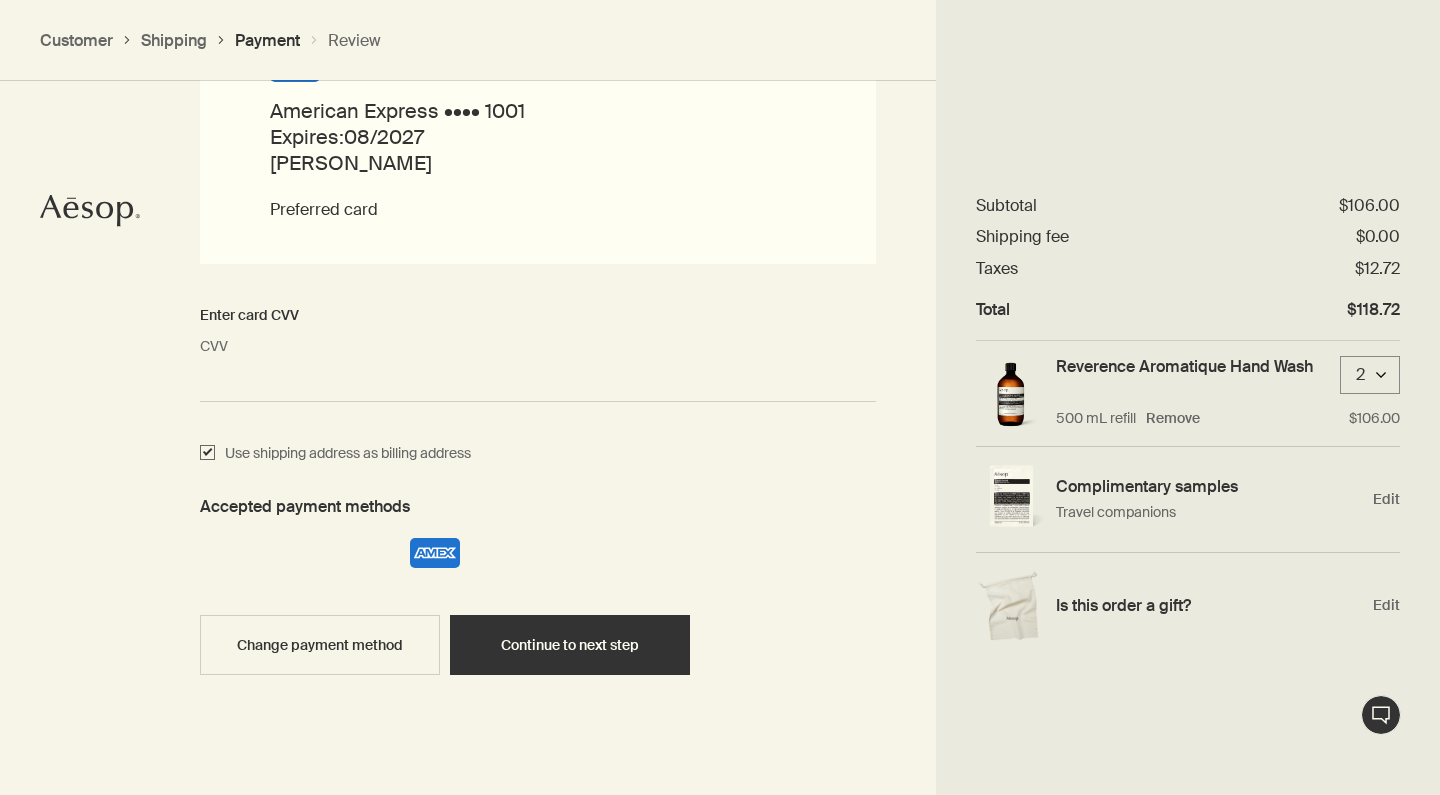scroll, scrollTop: 1794, scrollLeft: 0, axis: vertical 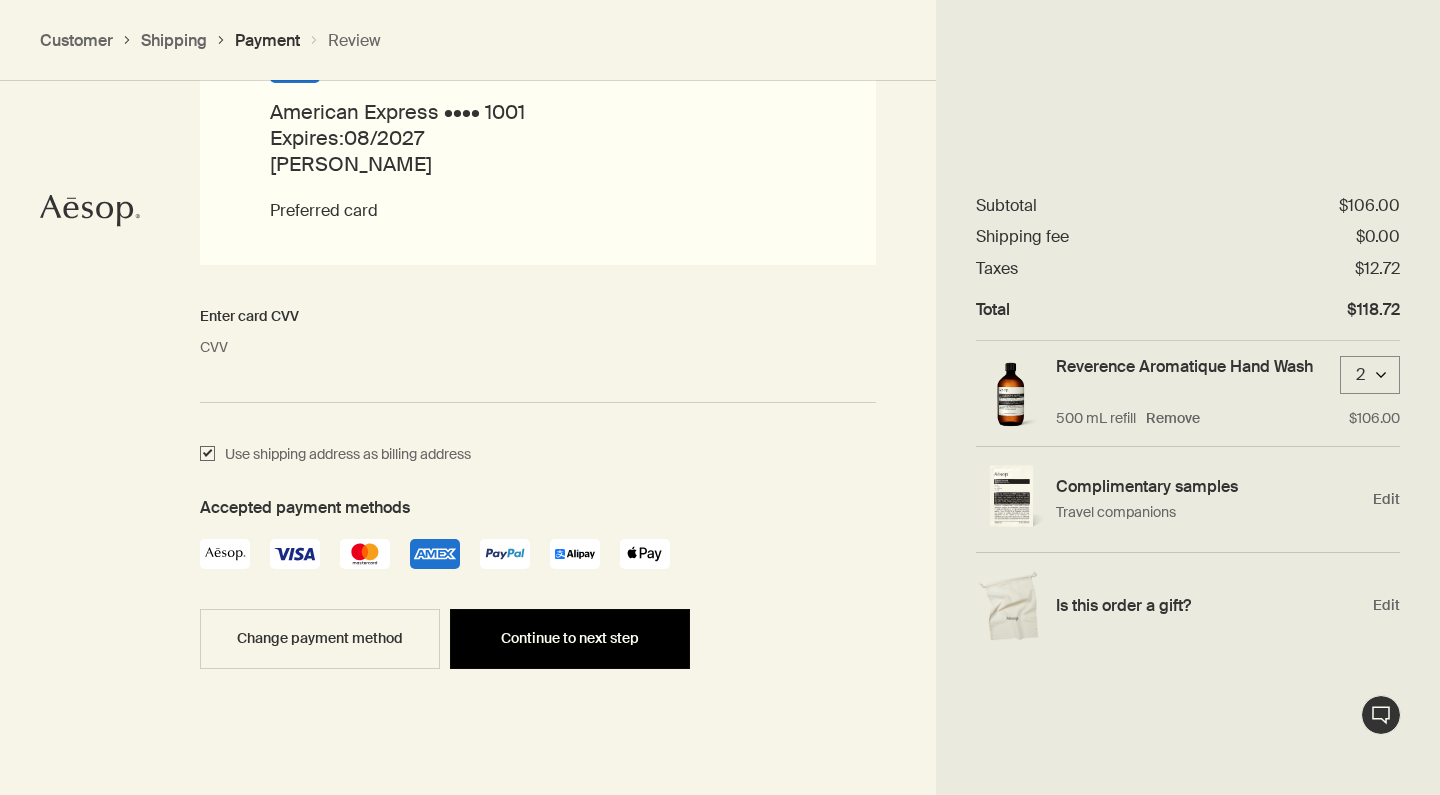 click on "Continue to next step" at bounding box center (570, 639) 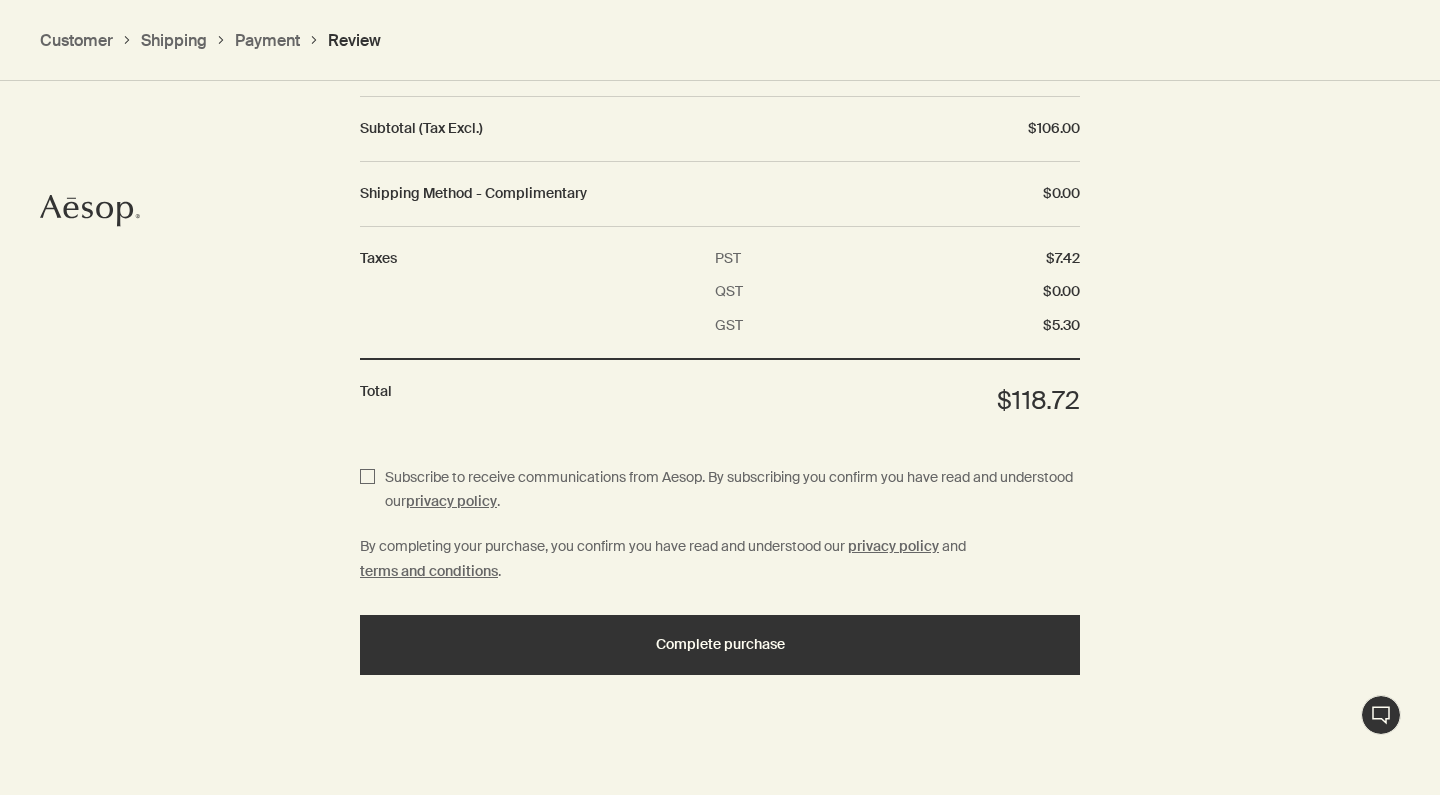 scroll, scrollTop: 2468, scrollLeft: 0, axis: vertical 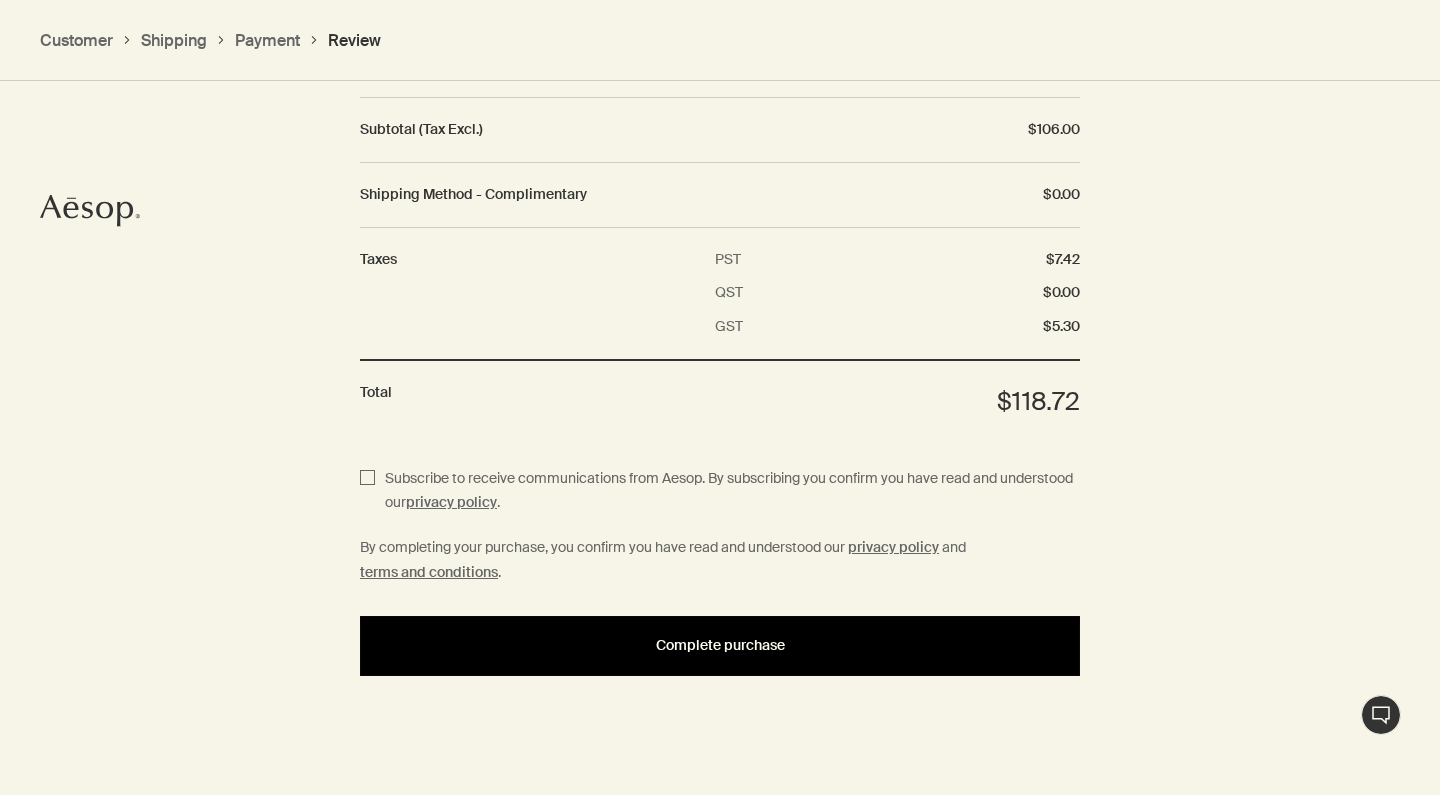 click on "Complete purchase" at bounding box center (720, 645) 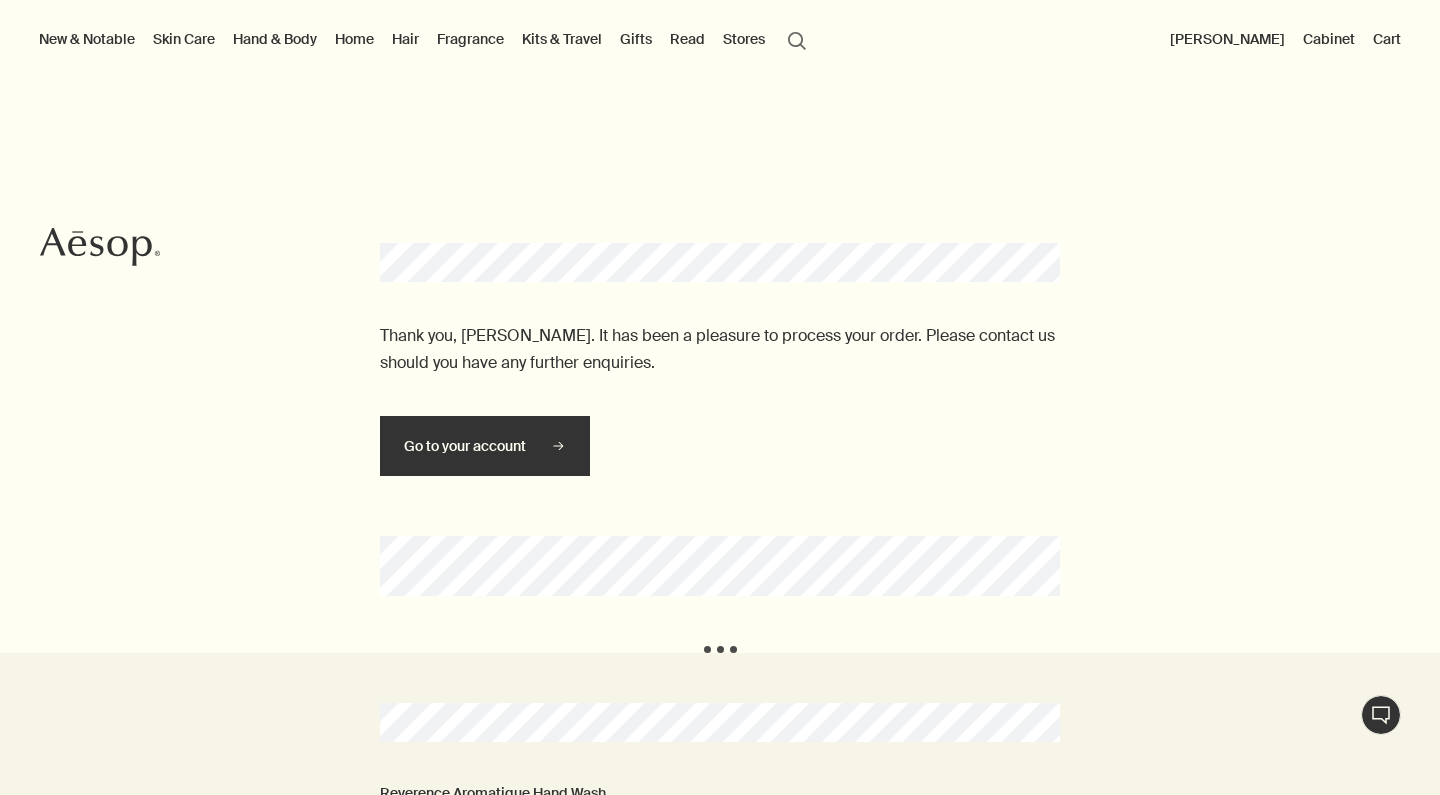 scroll, scrollTop: 0, scrollLeft: 0, axis: both 